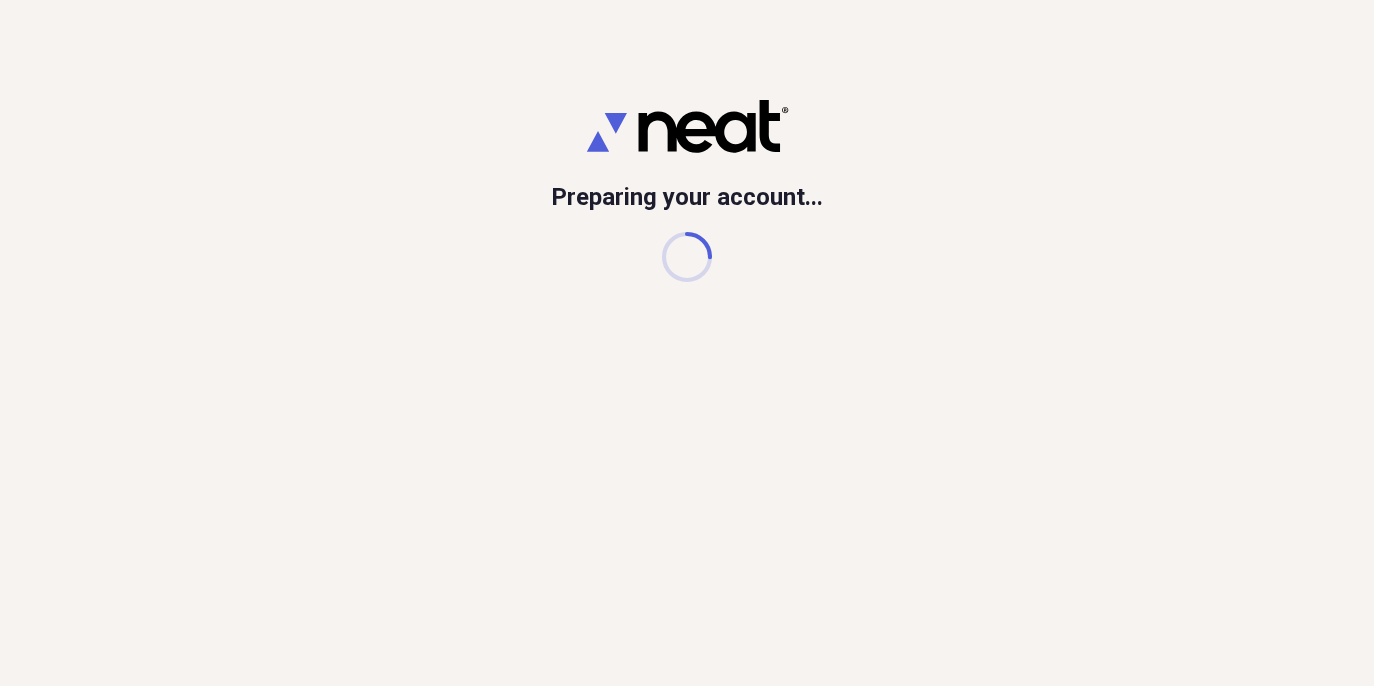 scroll, scrollTop: 0, scrollLeft: 0, axis: both 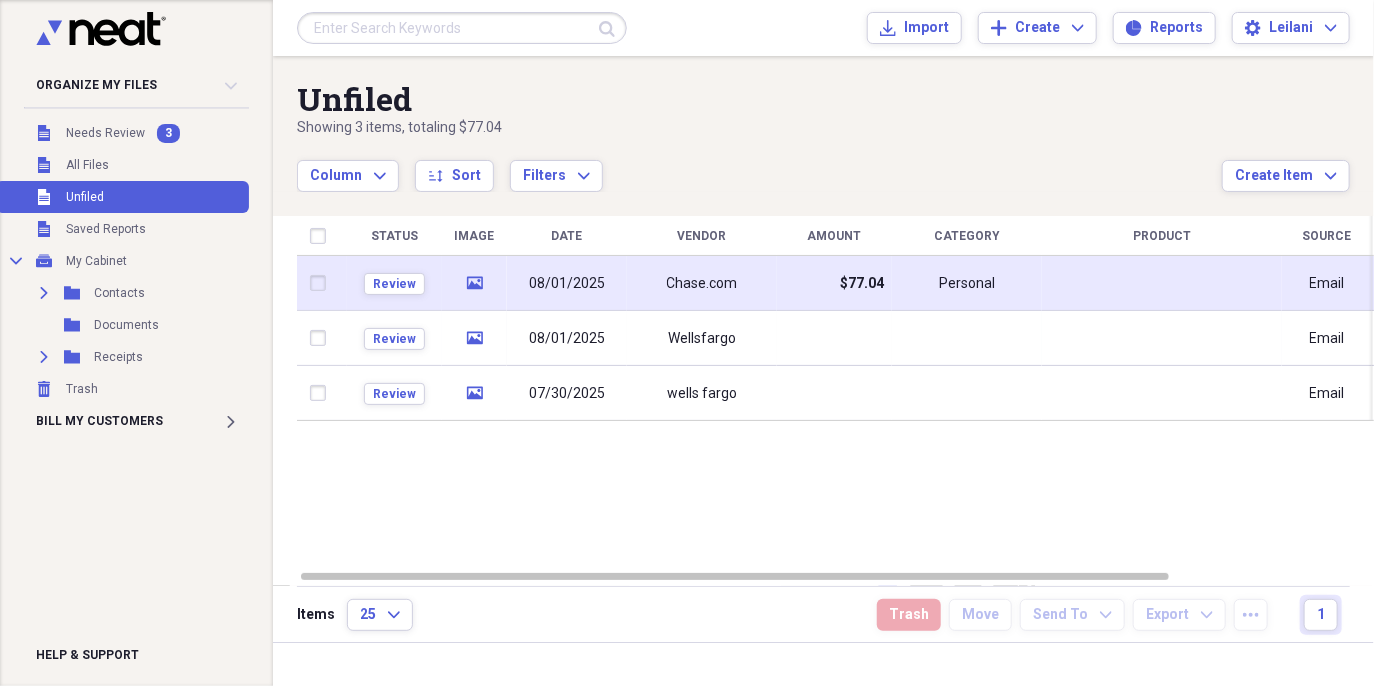 click on "Chase.com" at bounding box center (702, 284) 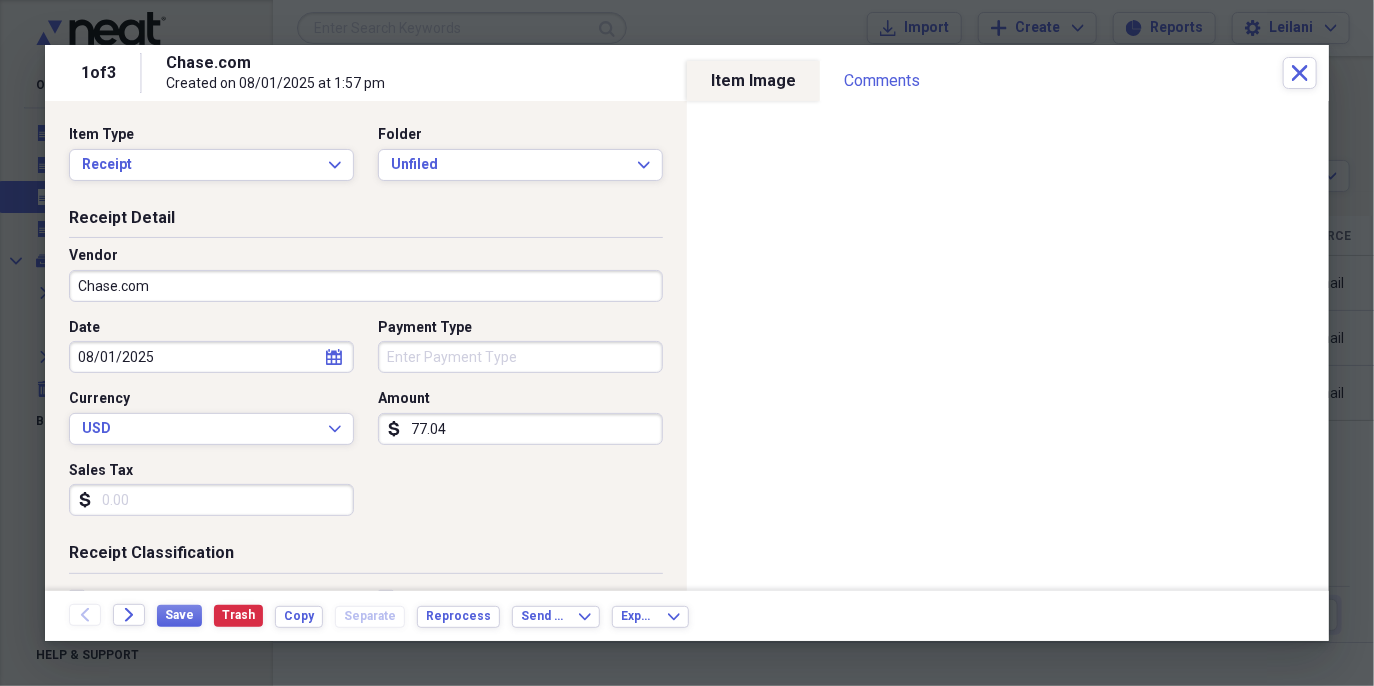 click on "Chase.com" at bounding box center (366, 286) 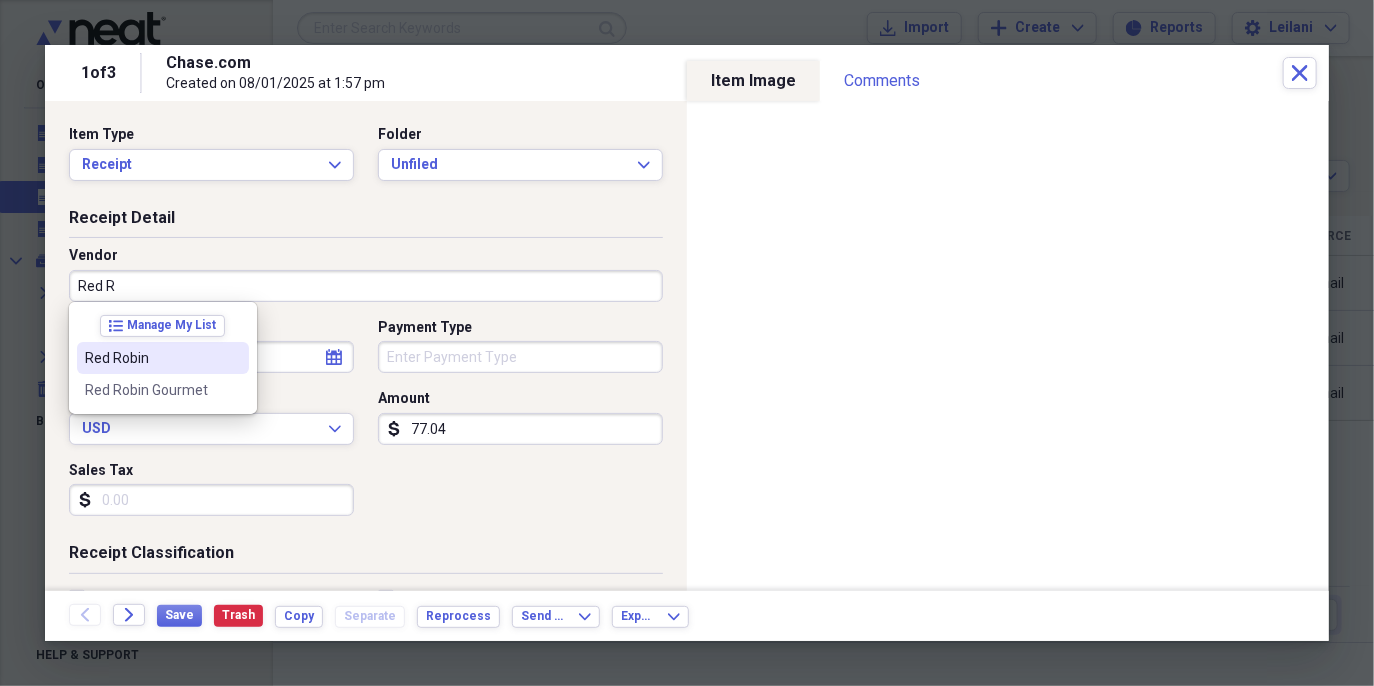 click on "Red Robin" at bounding box center (151, 358) 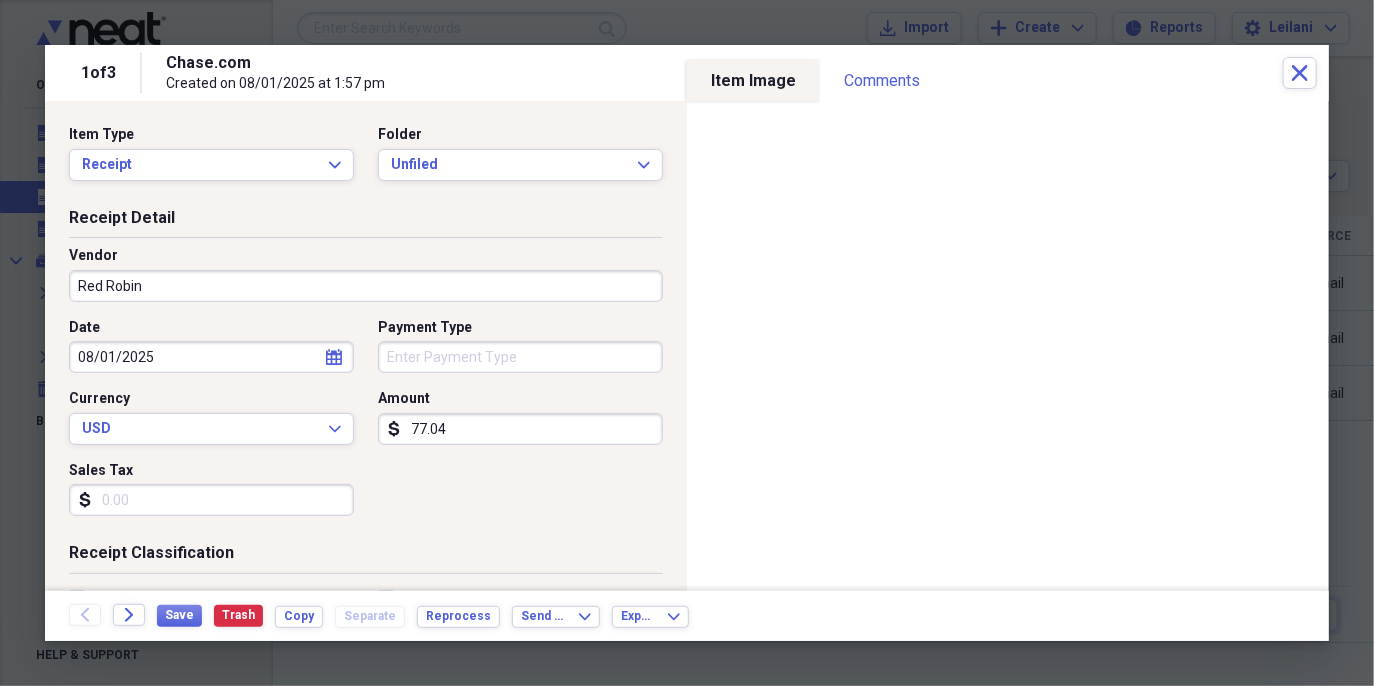 type on "Meals/Restaurants" 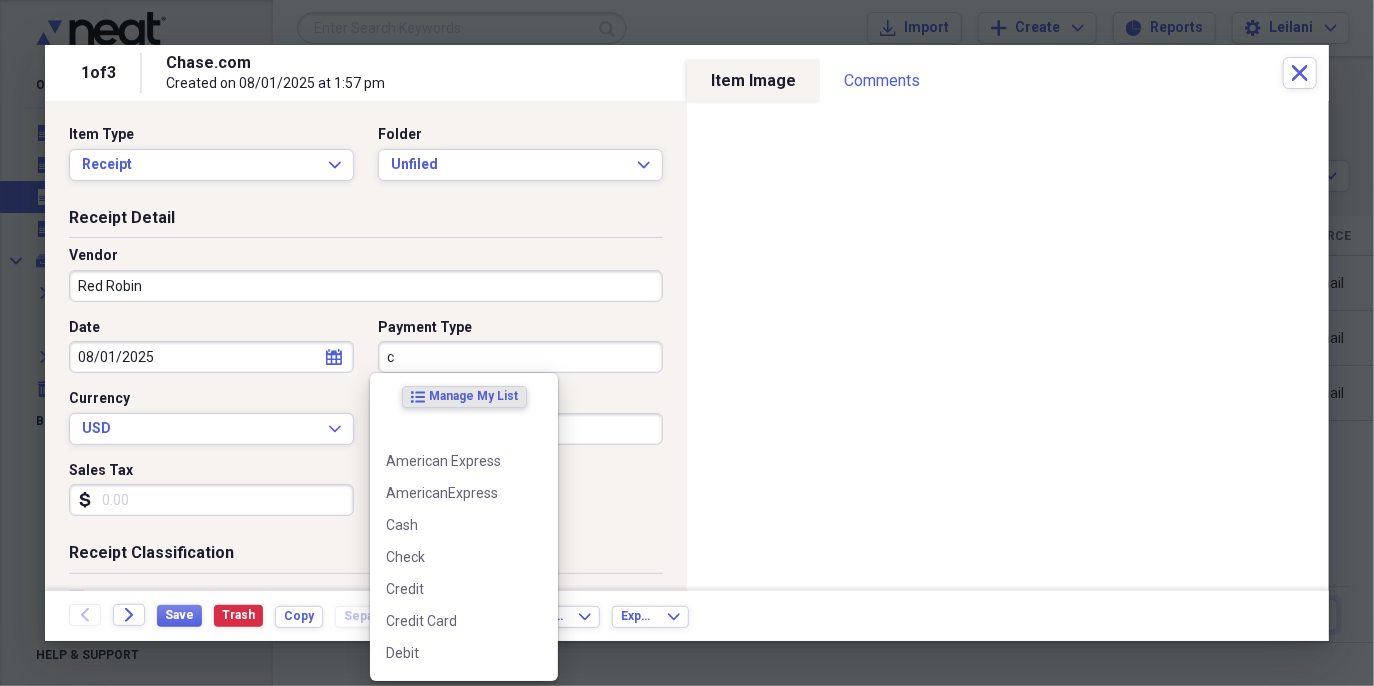 click on "c" at bounding box center (520, 357) 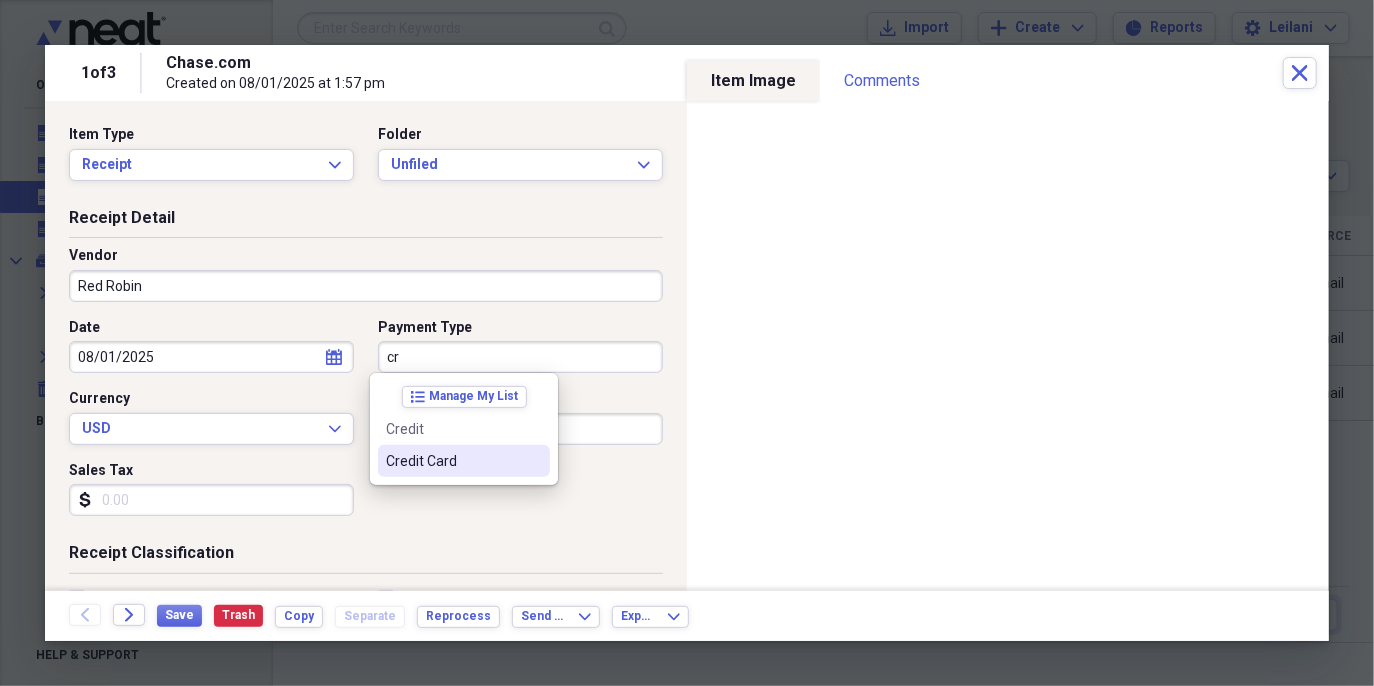 click on "Credit Card" at bounding box center [452, 461] 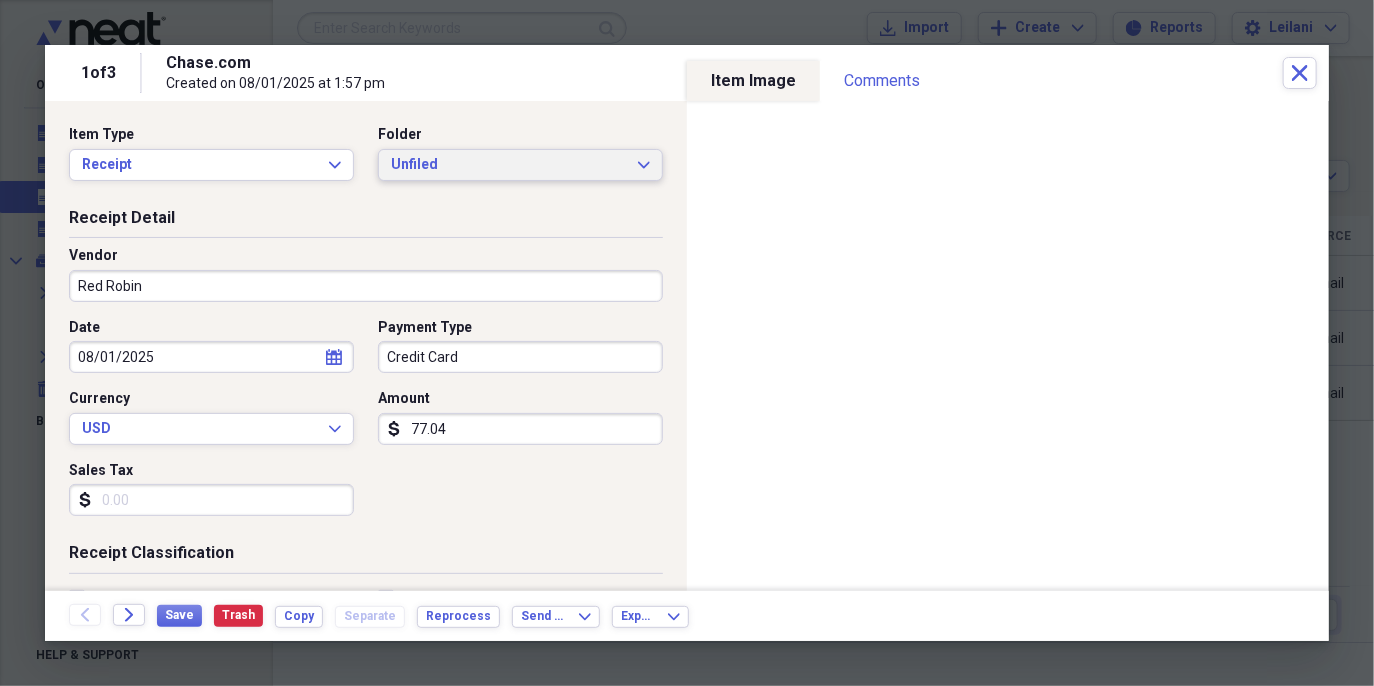 click on "Unfiled Expand" at bounding box center [520, 165] 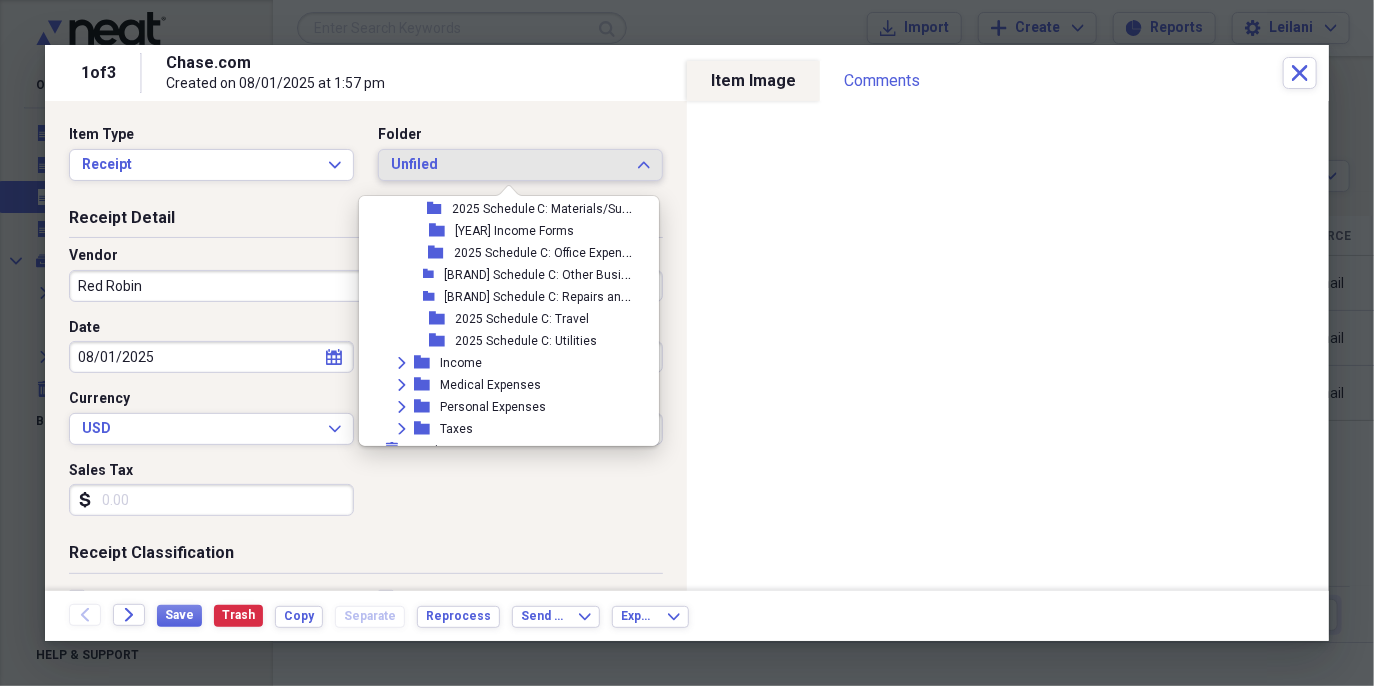 scroll, scrollTop: 784, scrollLeft: 0, axis: vertical 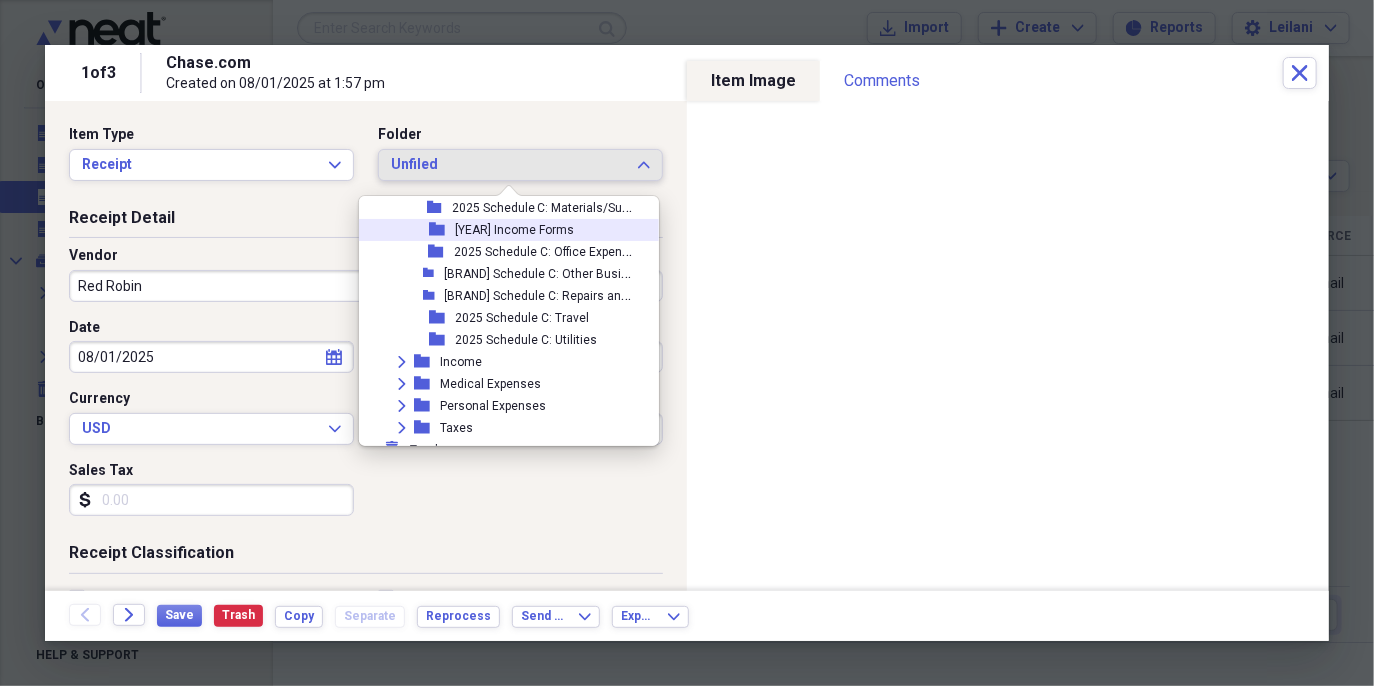 click on "[YEAR] Income Forms" at bounding box center (514, 230) 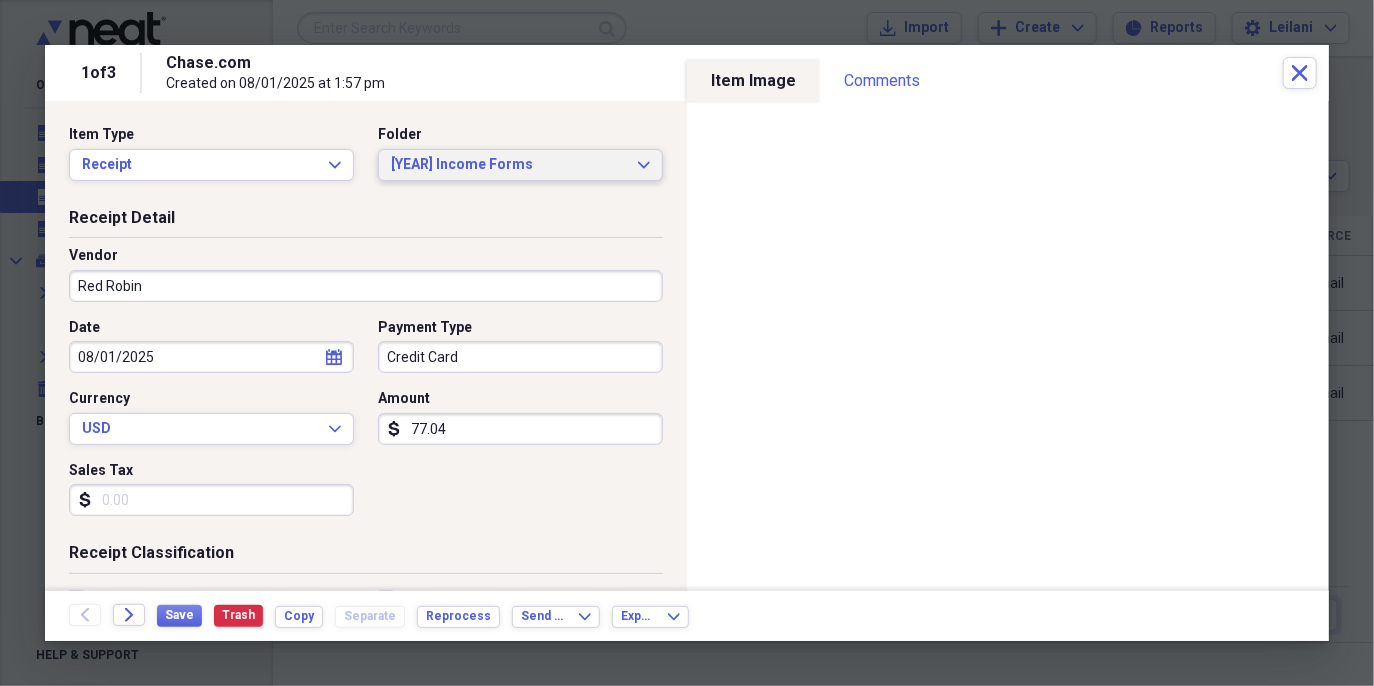 scroll, scrollTop: 403, scrollLeft: 0, axis: vertical 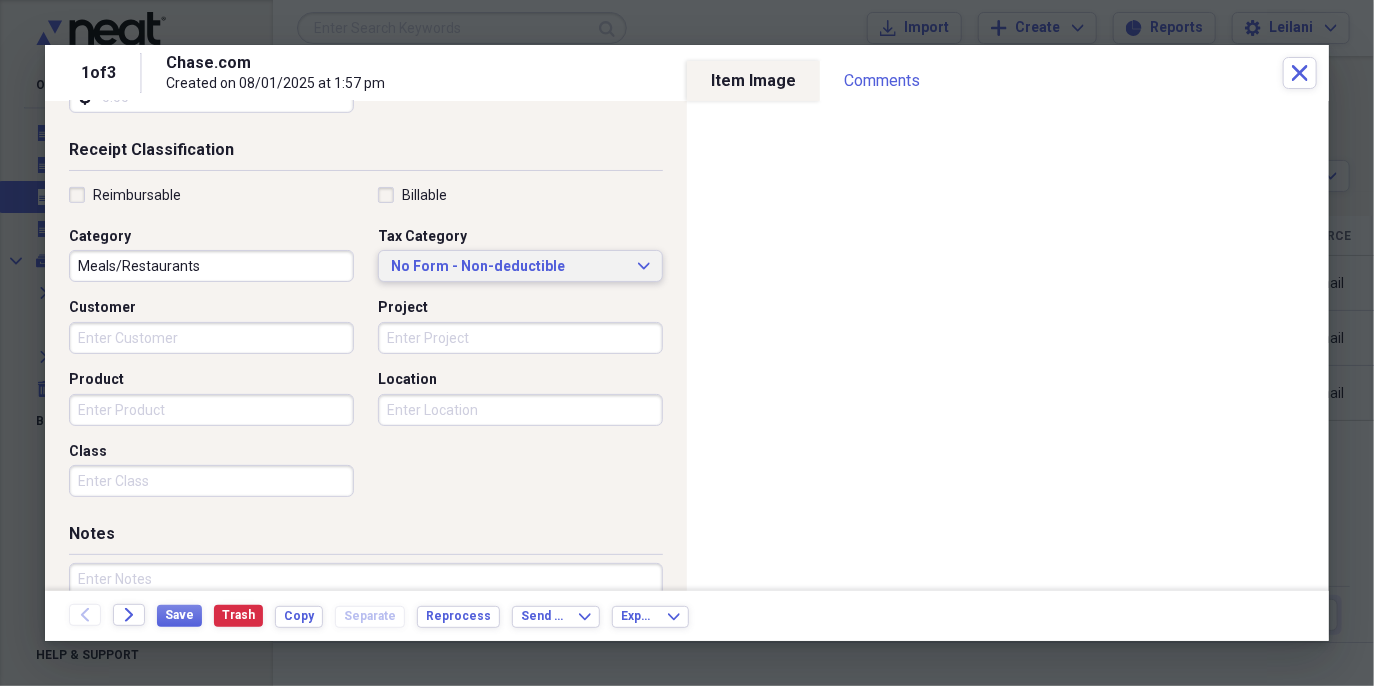 click on "No Form - Non-deductible Expand" at bounding box center (520, 266) 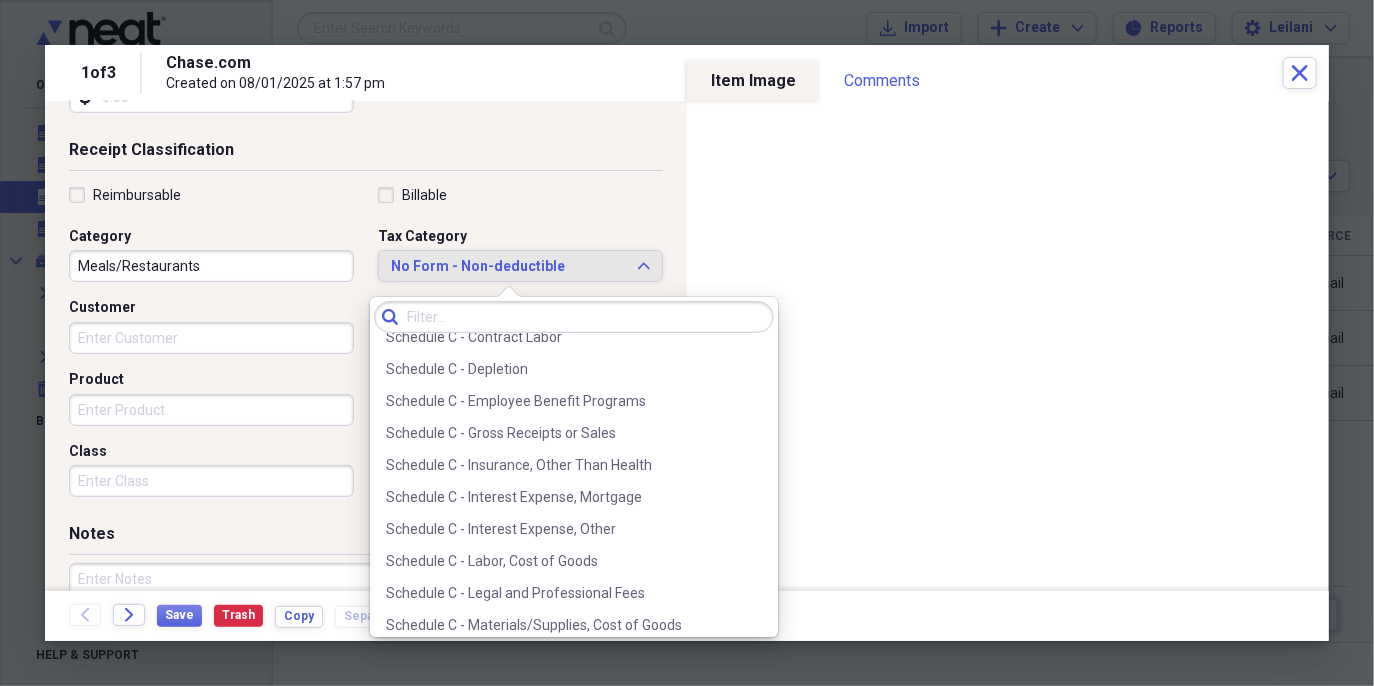 scroll, scrollTop: 3798, scrollLeft: 0, axis: vertical 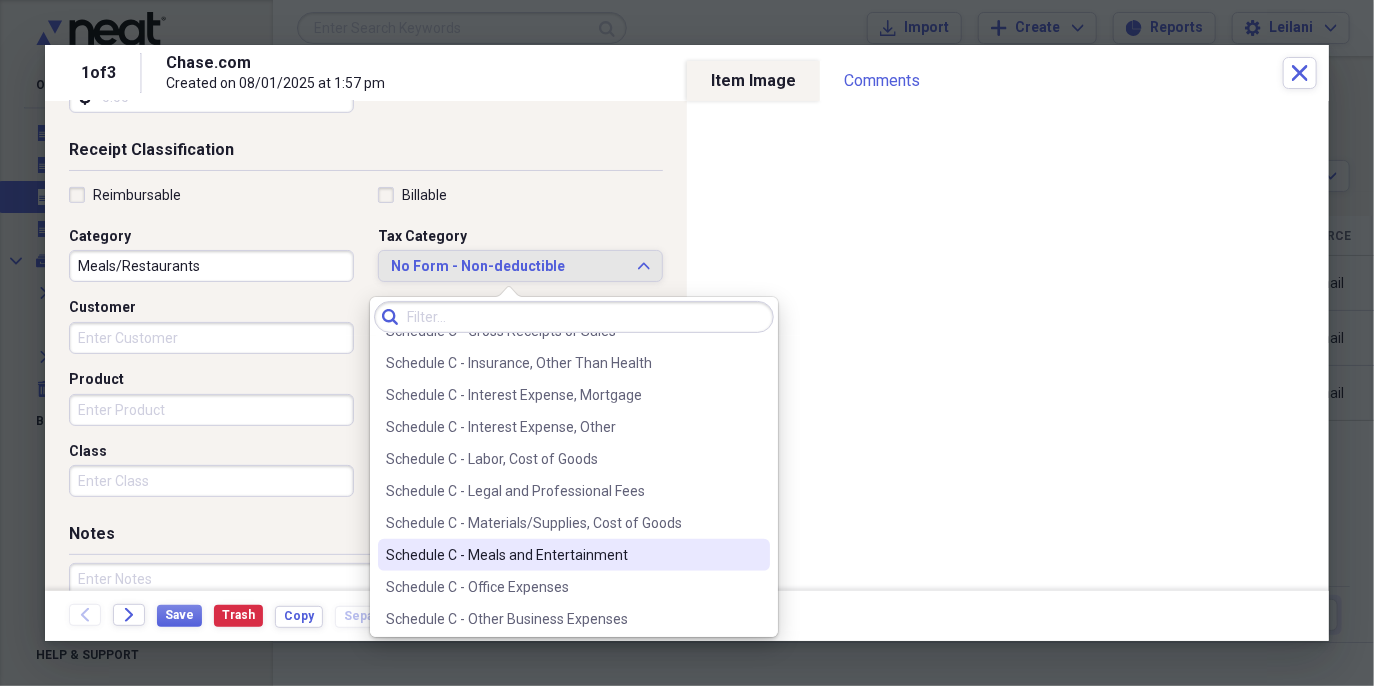 click on "Schedule C - Meals and Entertainment" at bounding box center [562, 555] 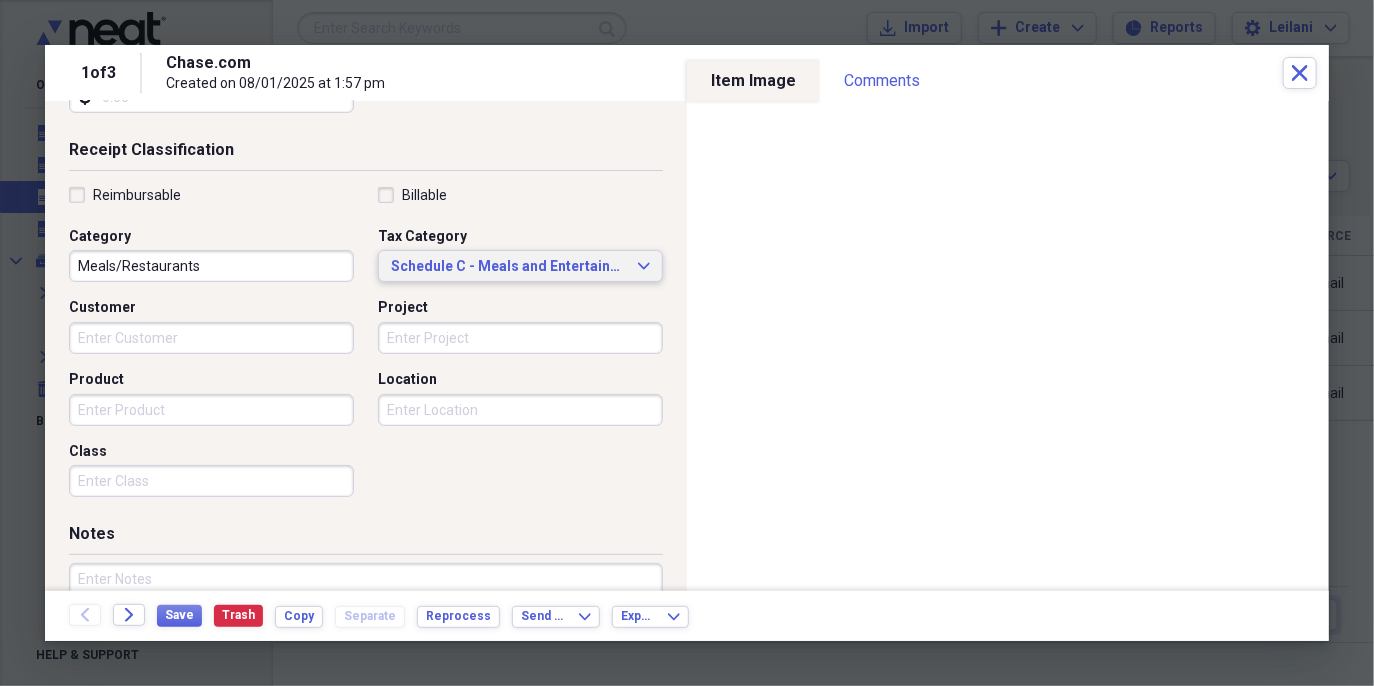 scroll, scrollTop: 0, scrollLeft: 0, axis: both 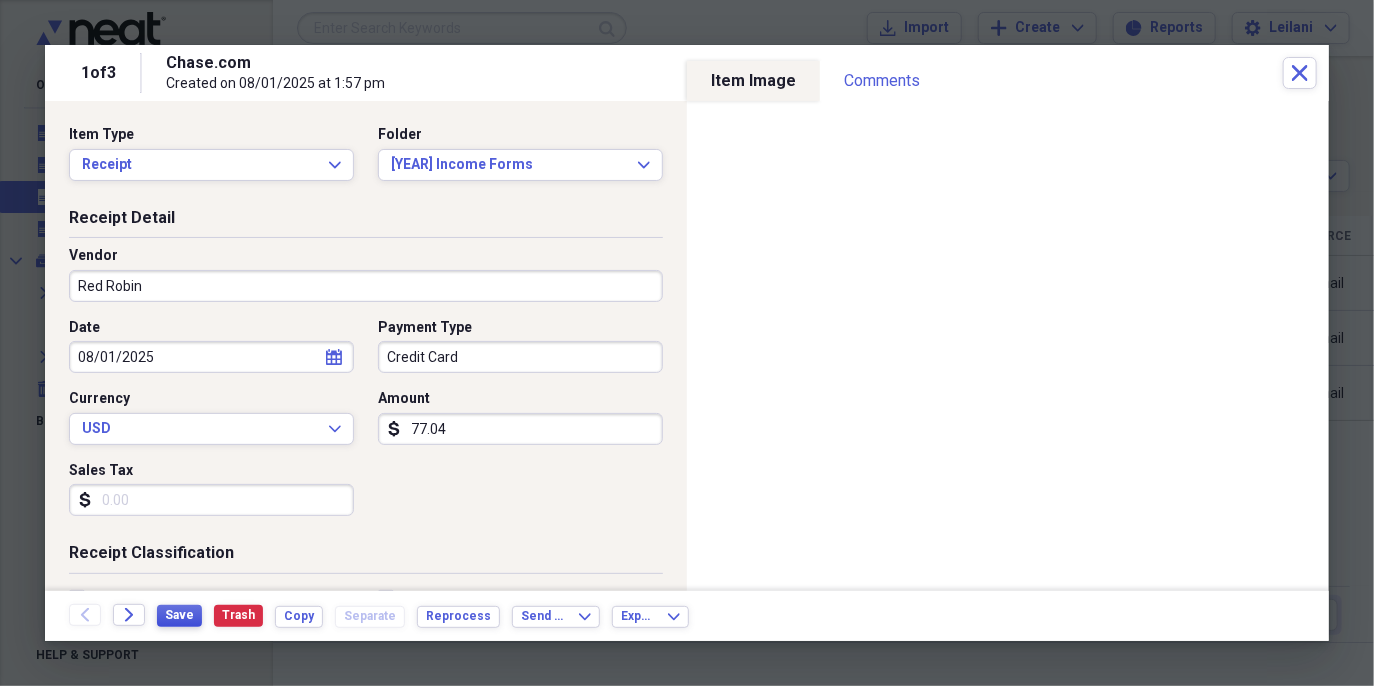 click on "Save" at bounding box center [179, 615] 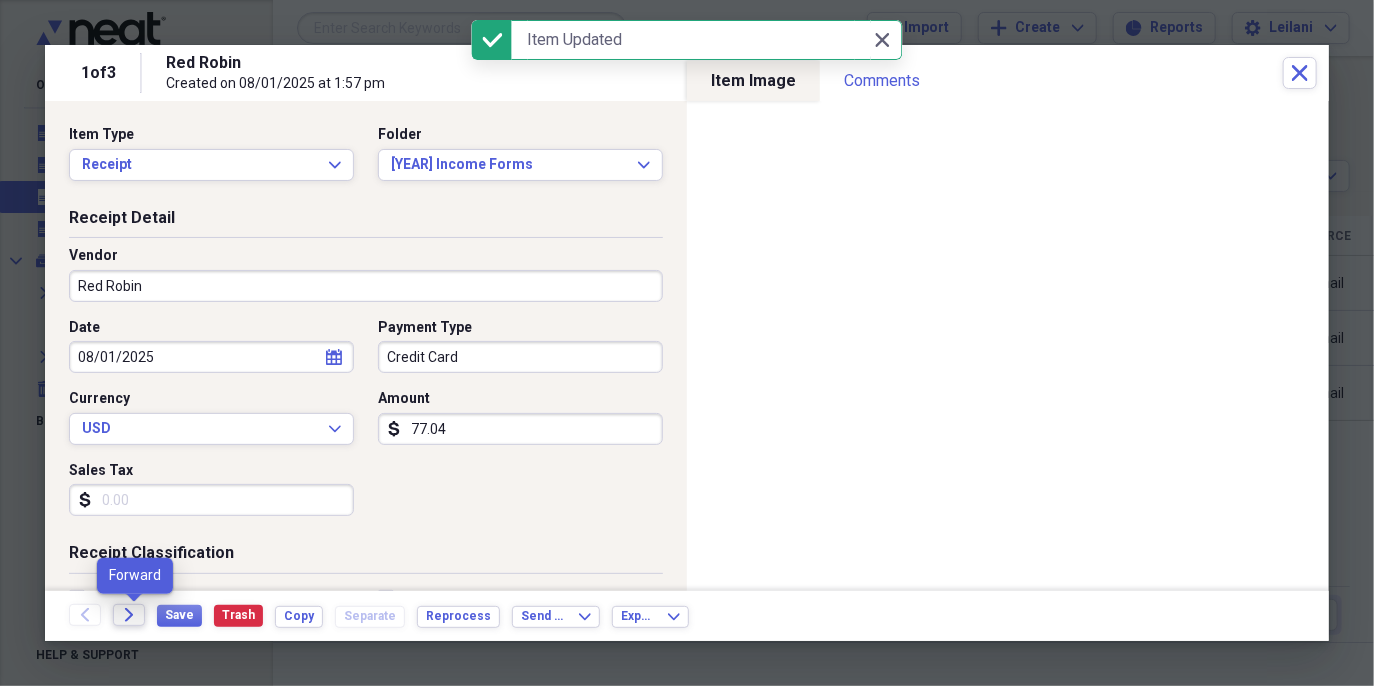 click on "Forward" at bounding box center (129, 615) 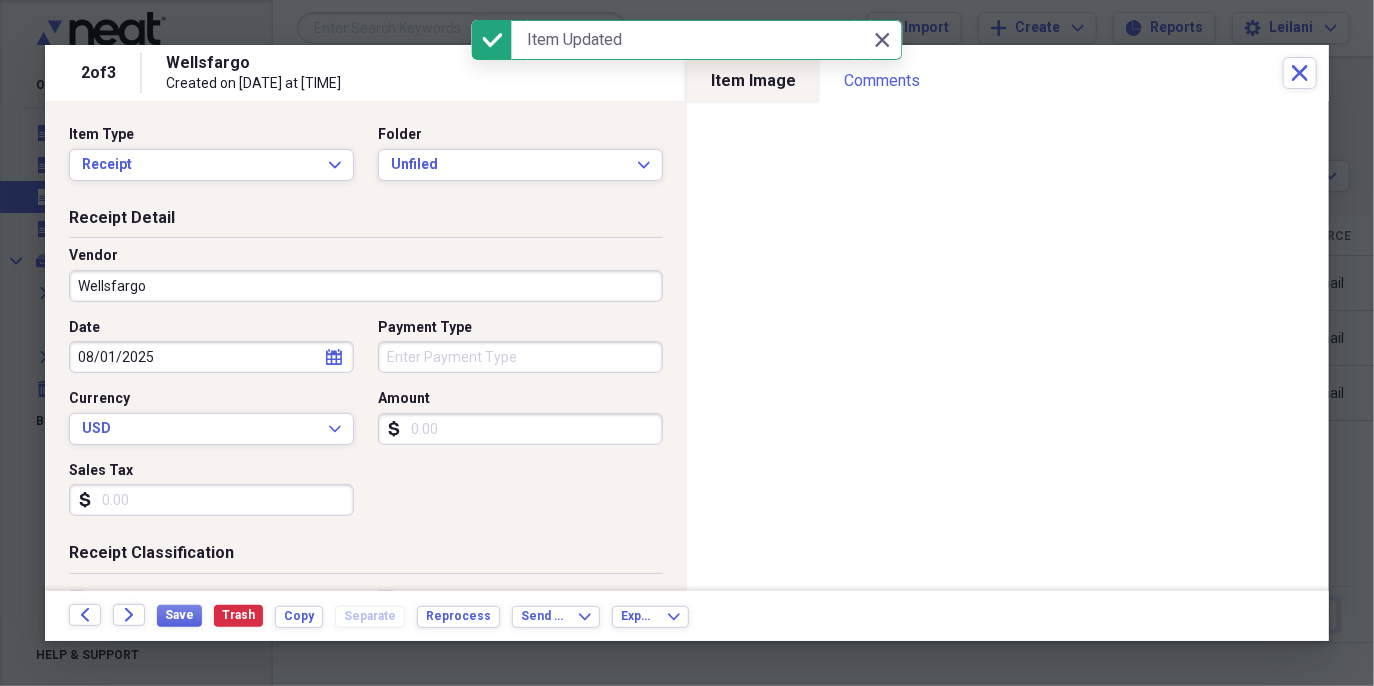 click on "Wellsfargo" at bounding box center (366, 286) 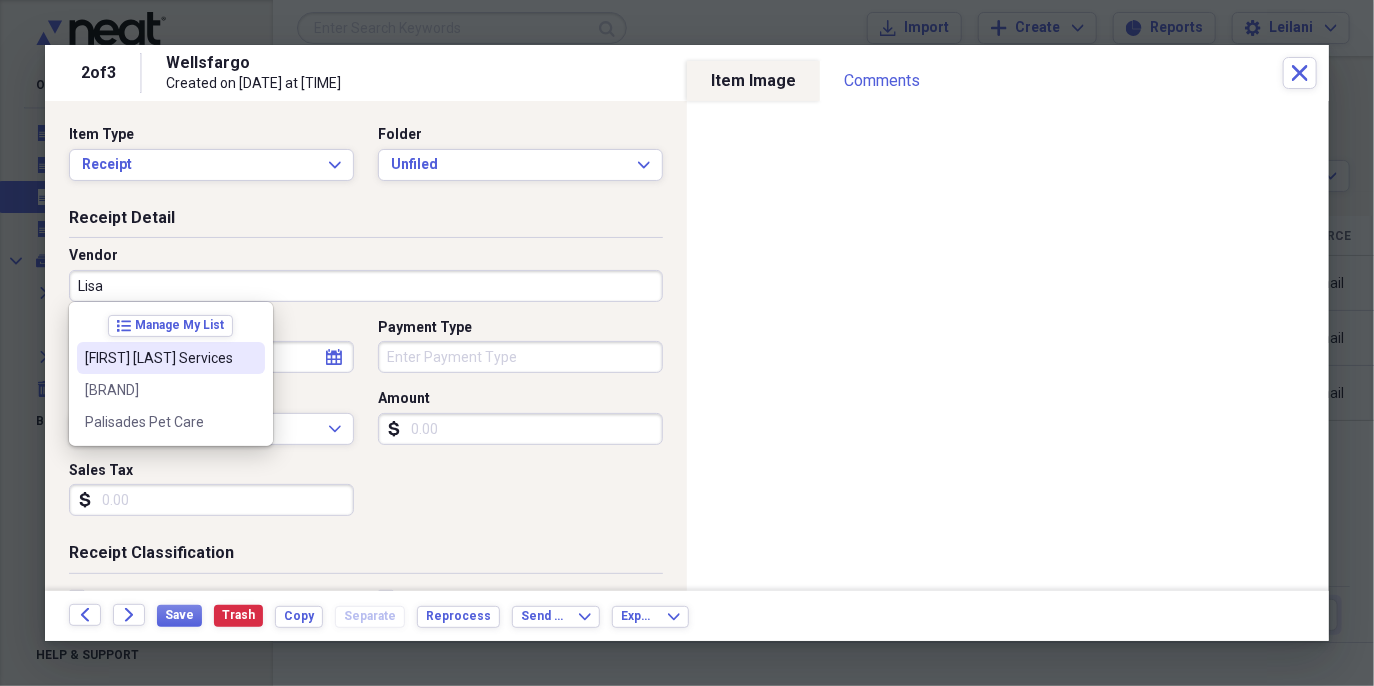 click on "[FIRST] [LAST] Services" at bounding box center [159, 358] 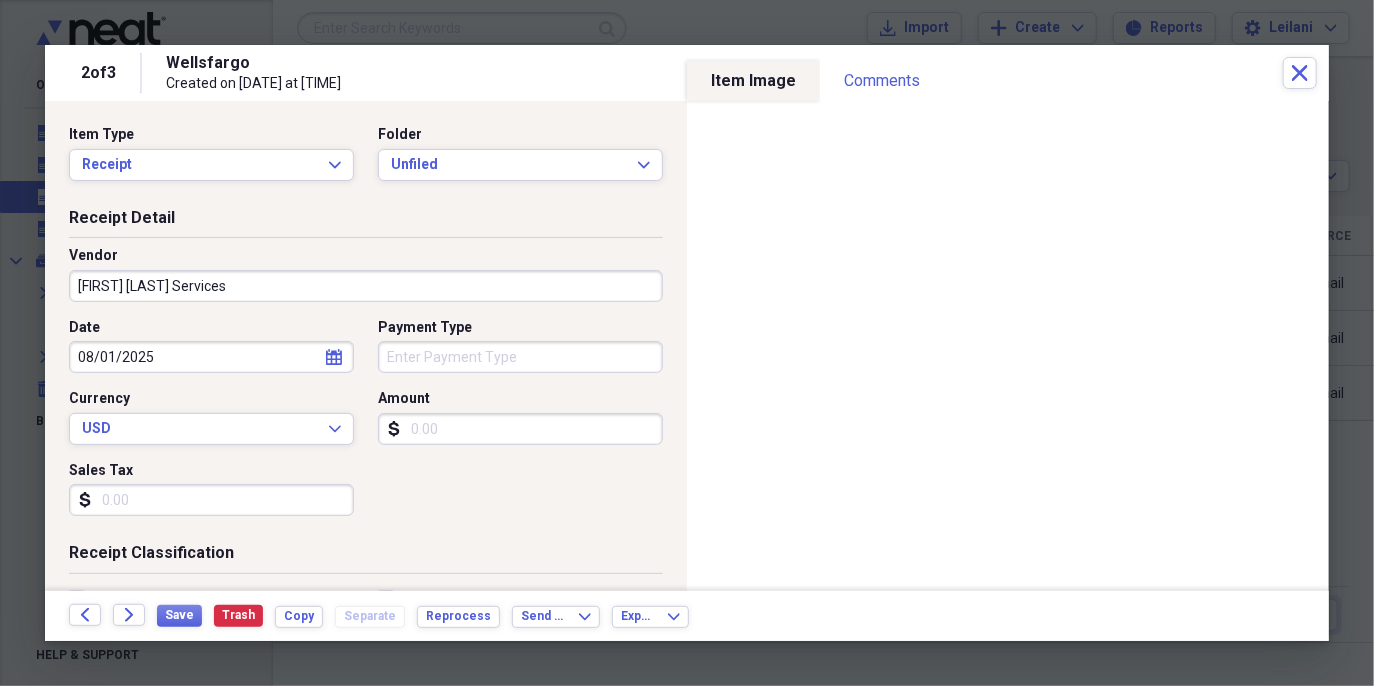 type on "Travel" 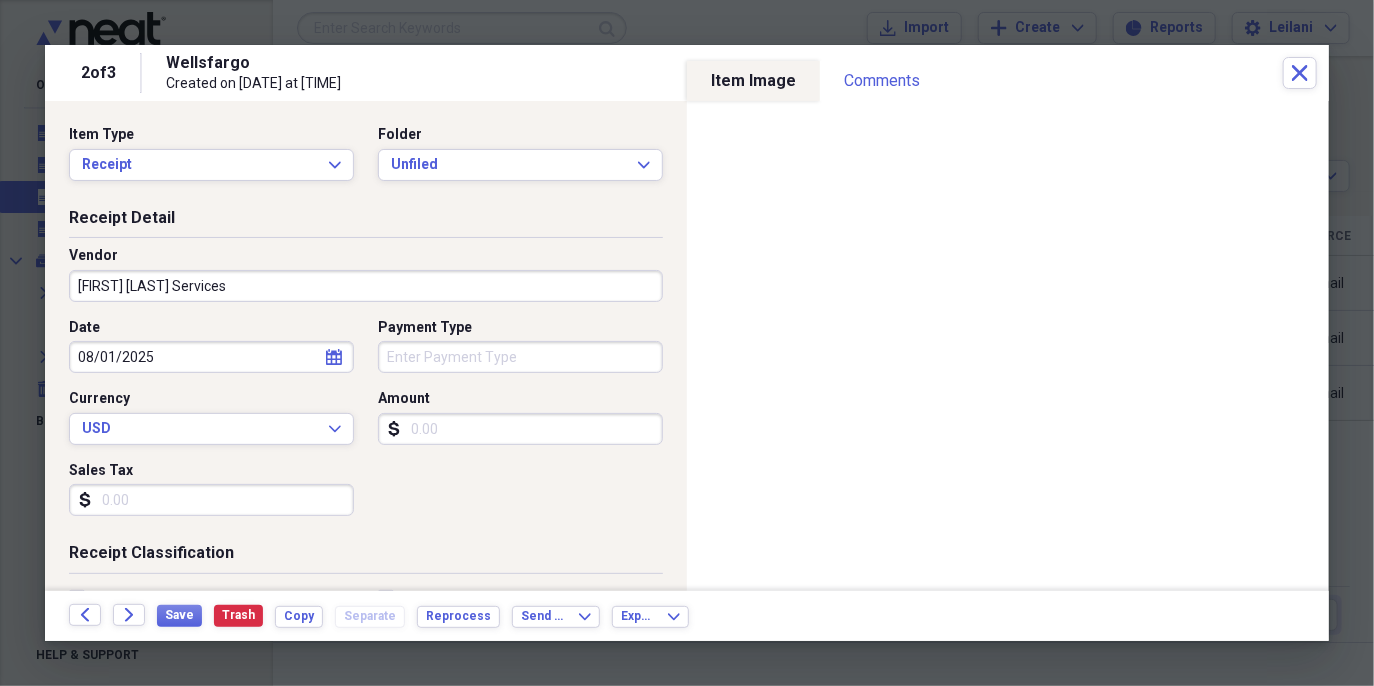 click on "Payment Type" at bounding box center (520, 357) 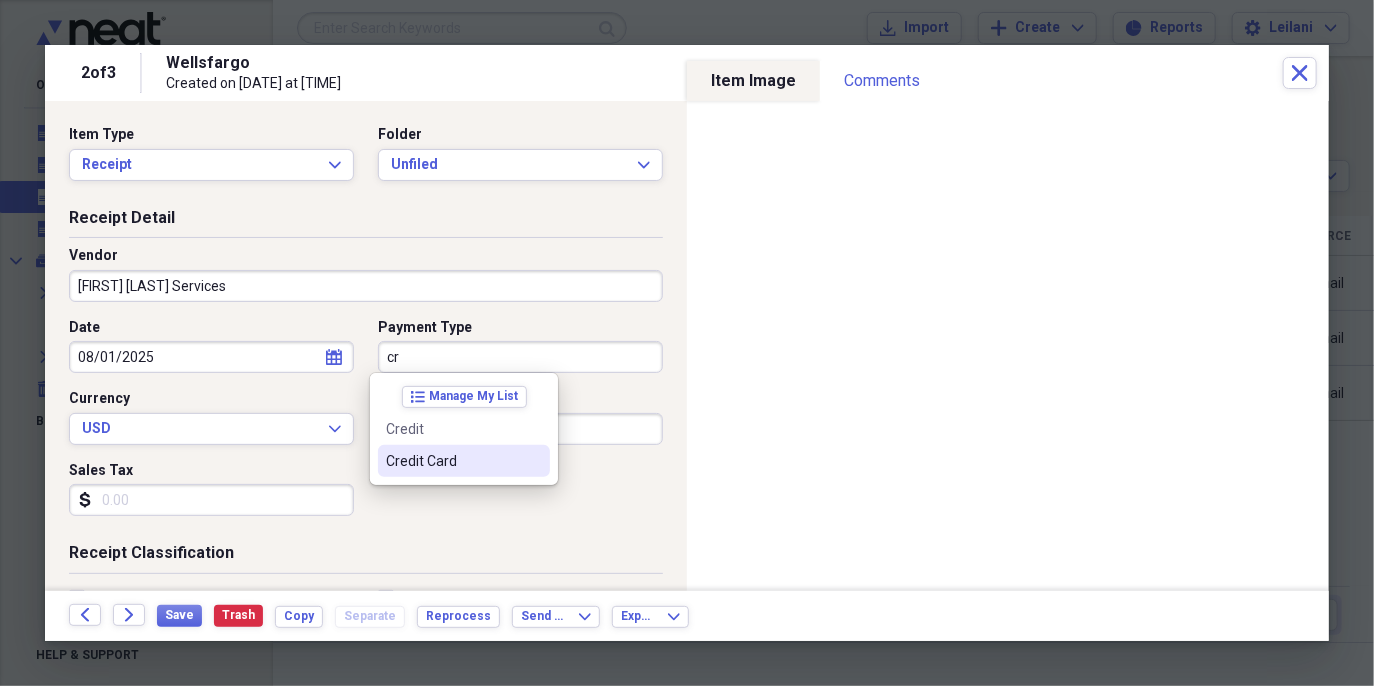 click on "Credit Card" at bounding box center [452, 461] 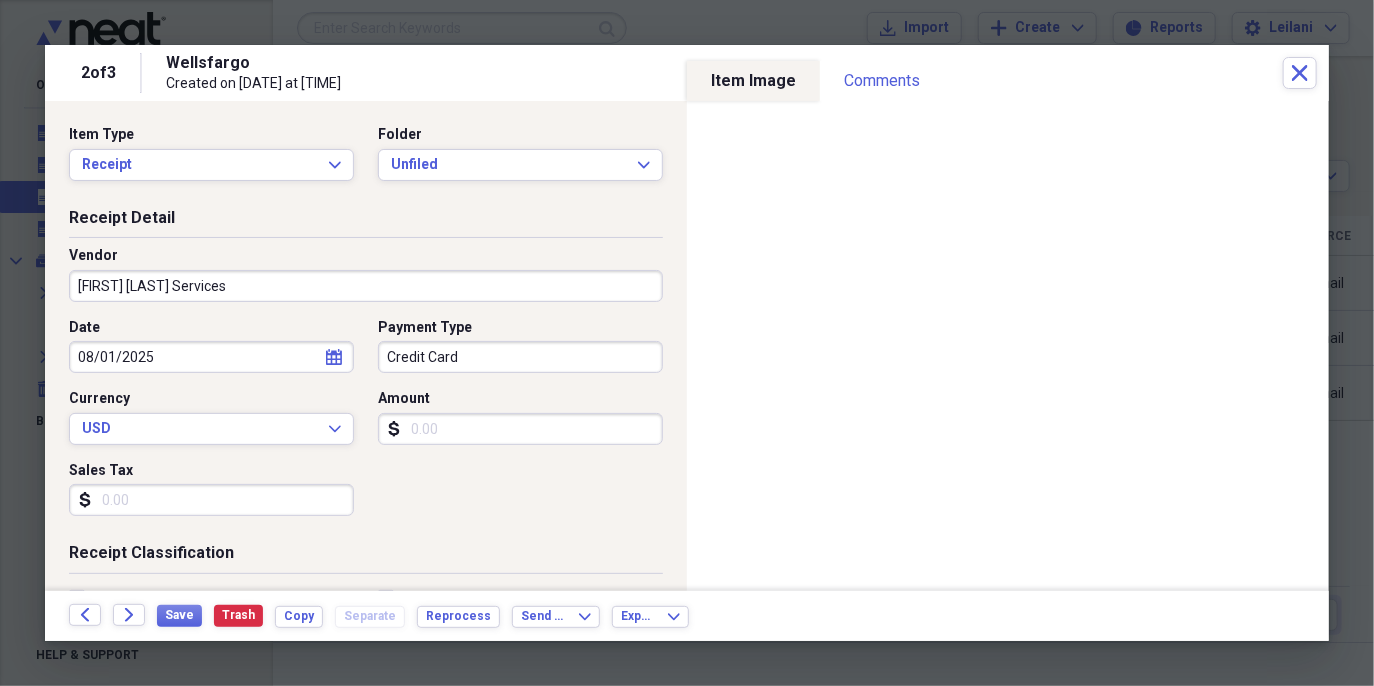 click on "Amount" at bounding box center (520, 429) 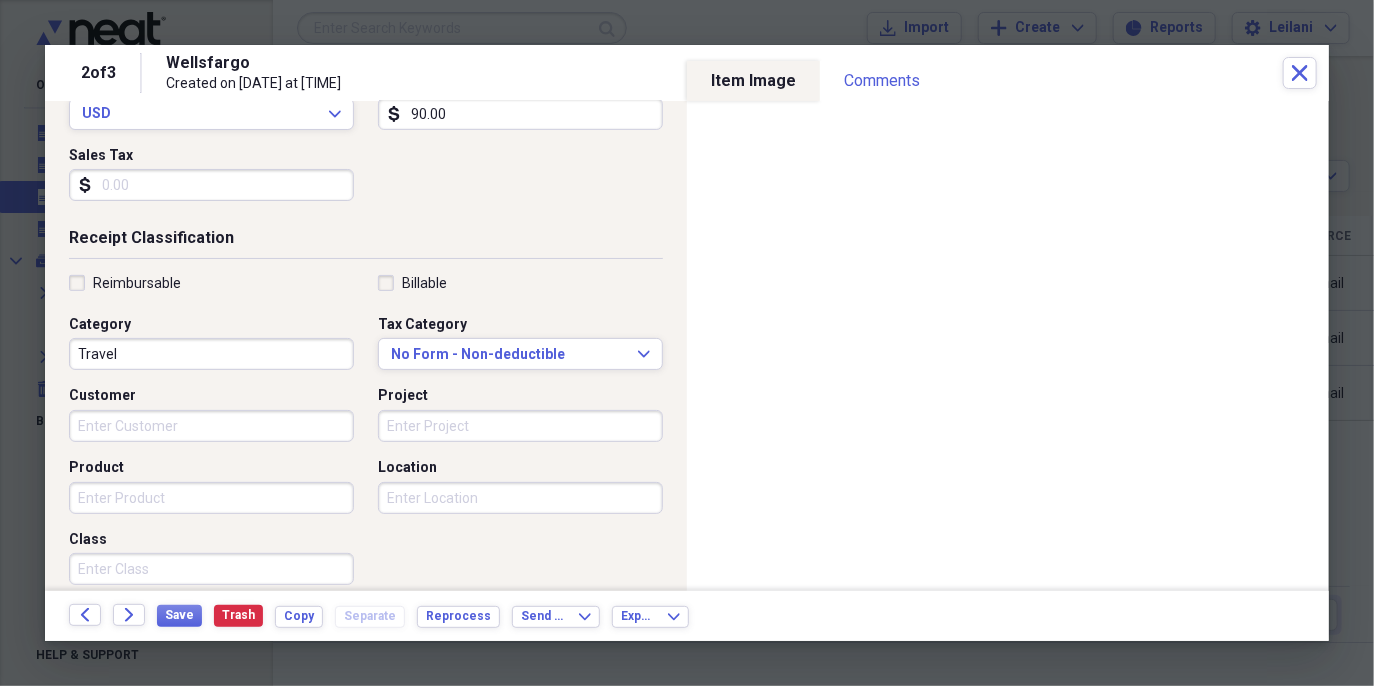 scroll, scrollTop: 316, scrollLeft: 0, axis: vertical 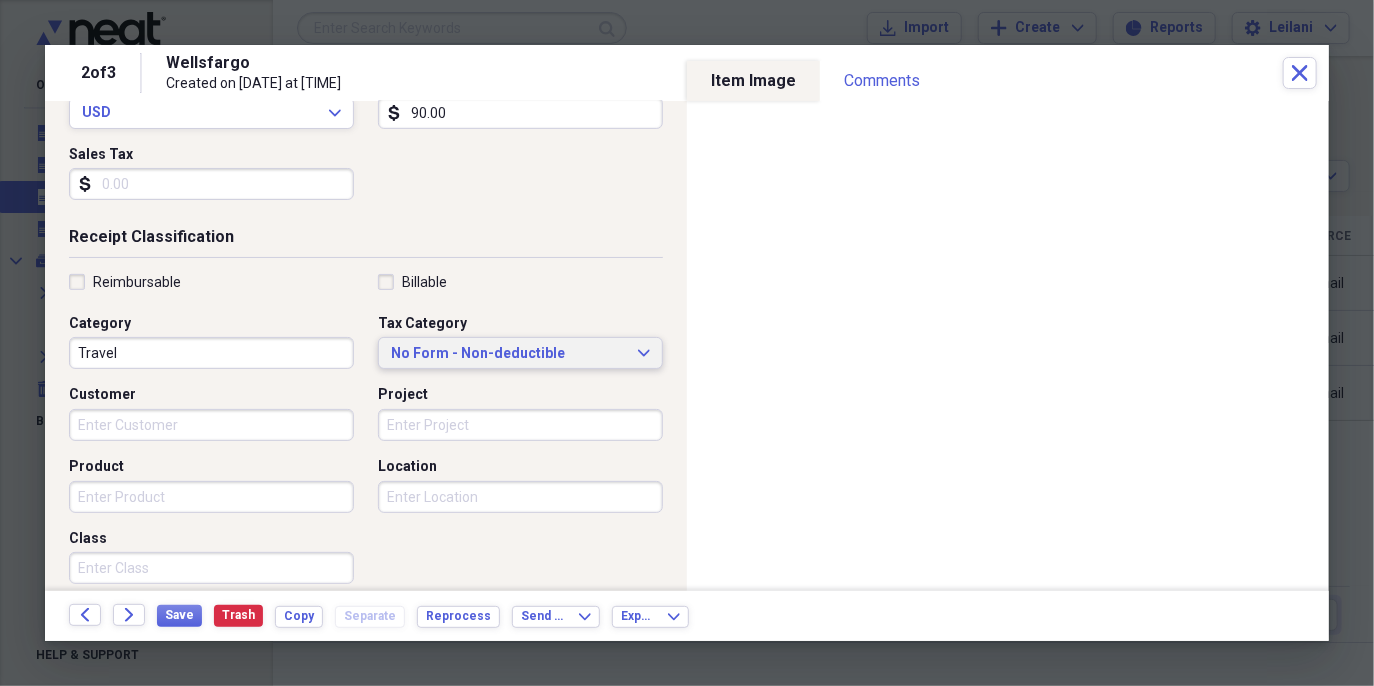 type on "90.00" 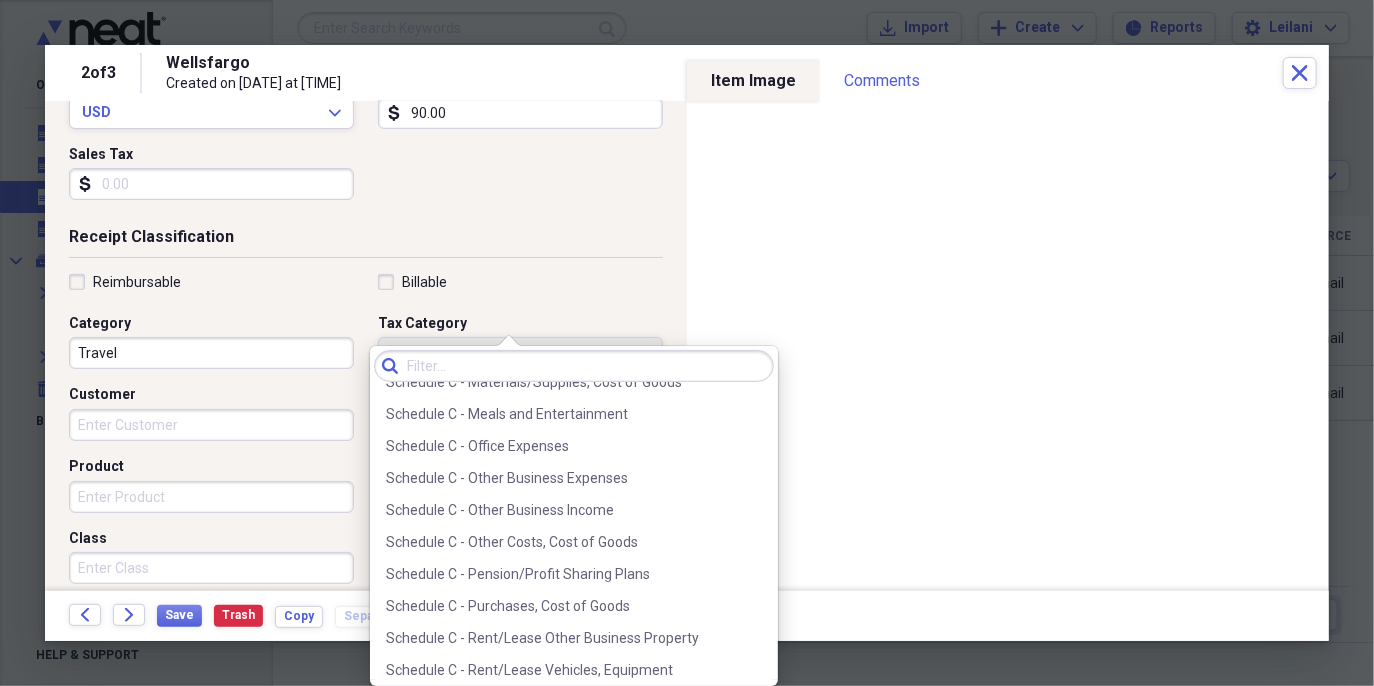 scroll, scrollTop: 4330, scrollLeft: 0, axis: vertical 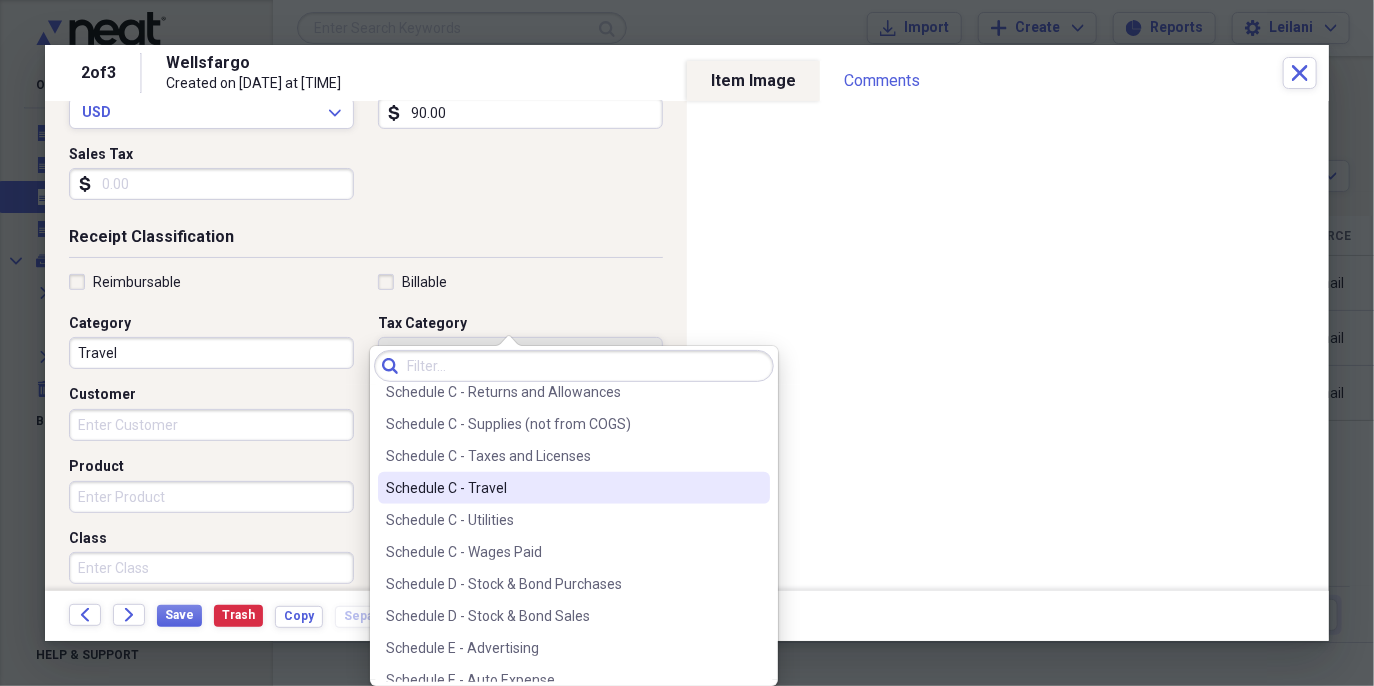 click on "Schedule C - Travel" at bounding box center (574, 488) 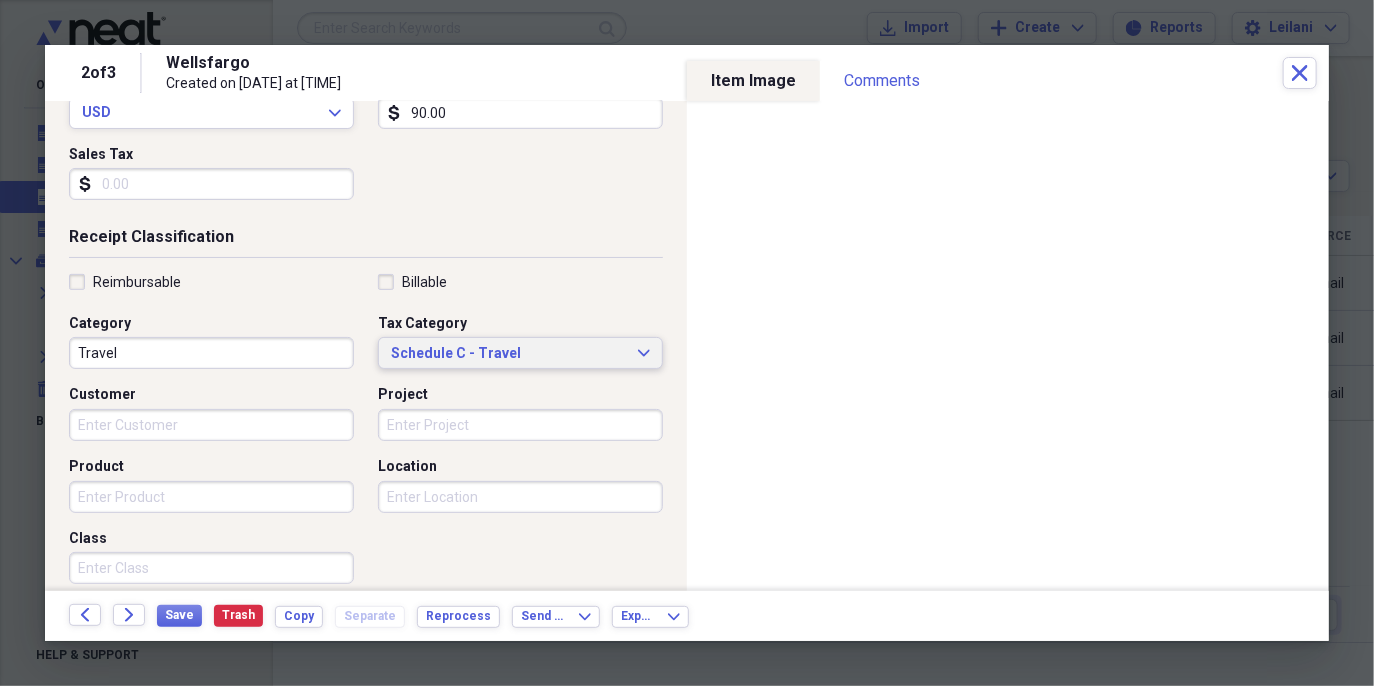 scroll, scrollTop: 0, scrollLeft: 0, axis: both 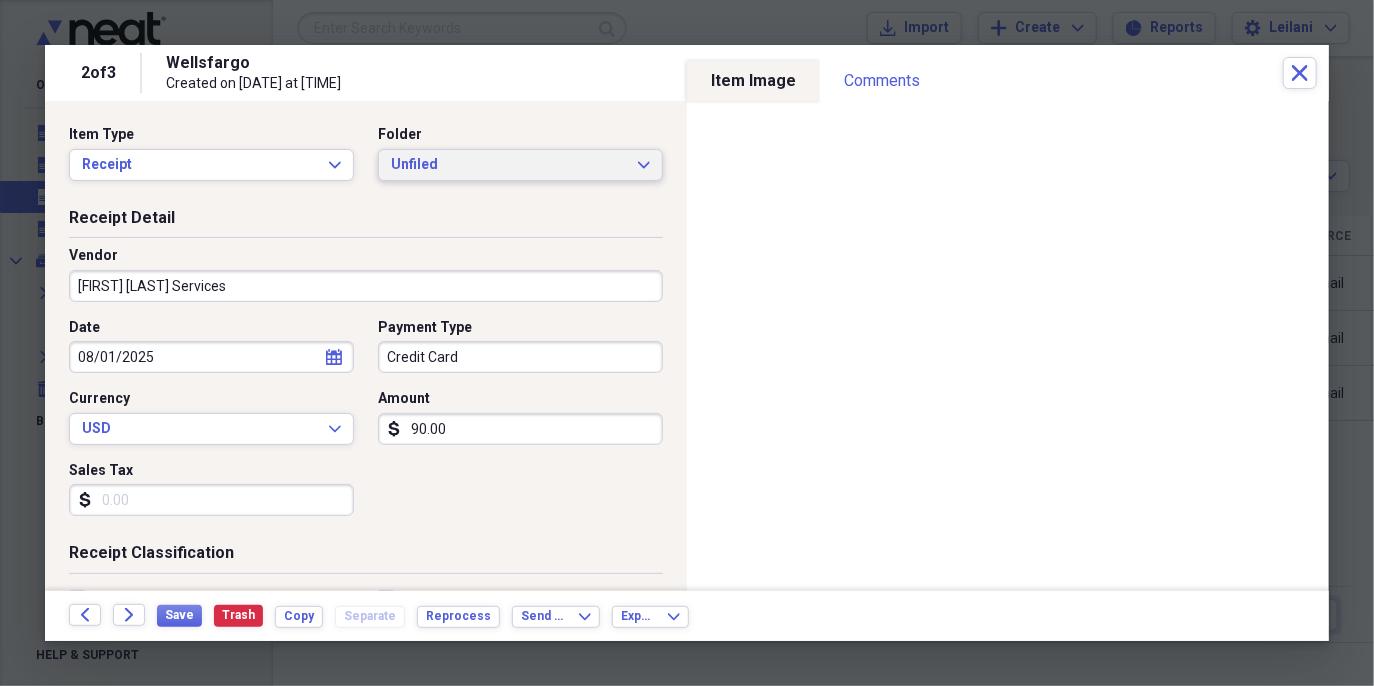 click on "Unfiled Expand" at bounding box center [520, 165] 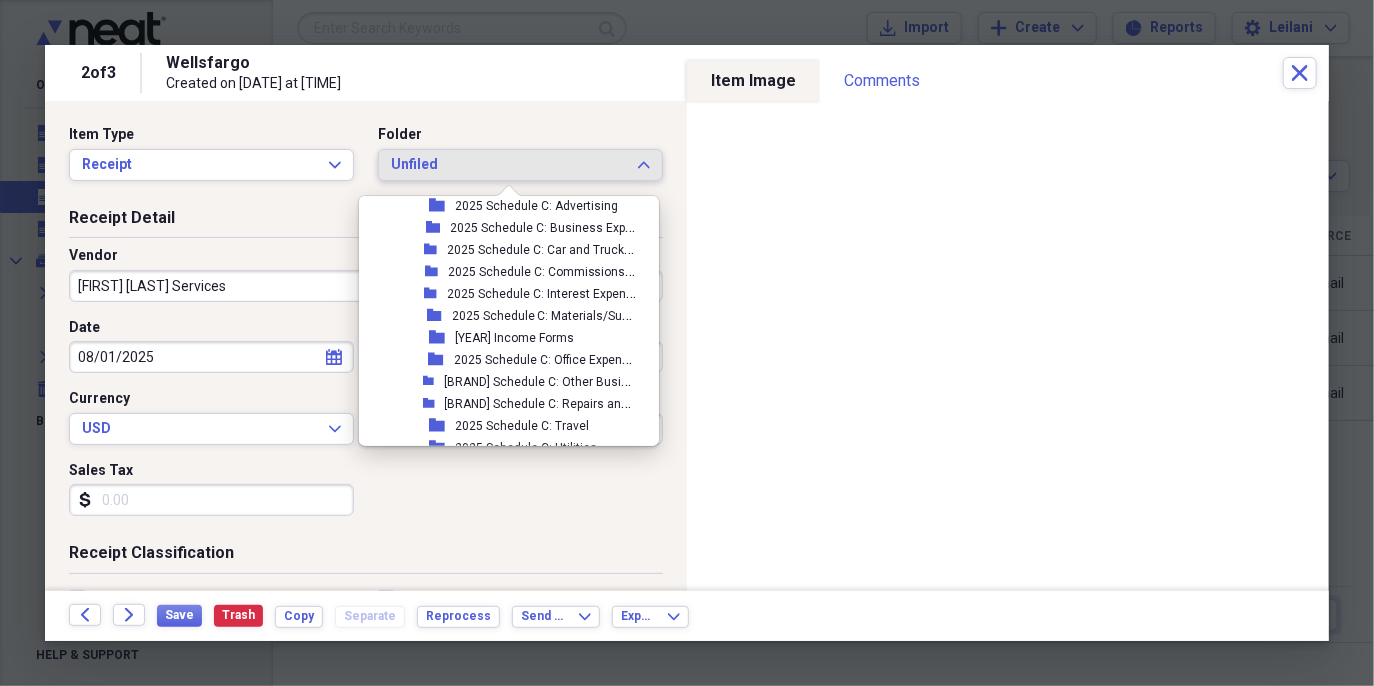 scroll, scrollTop: 771, scrollLeft: 0, axis: vertical 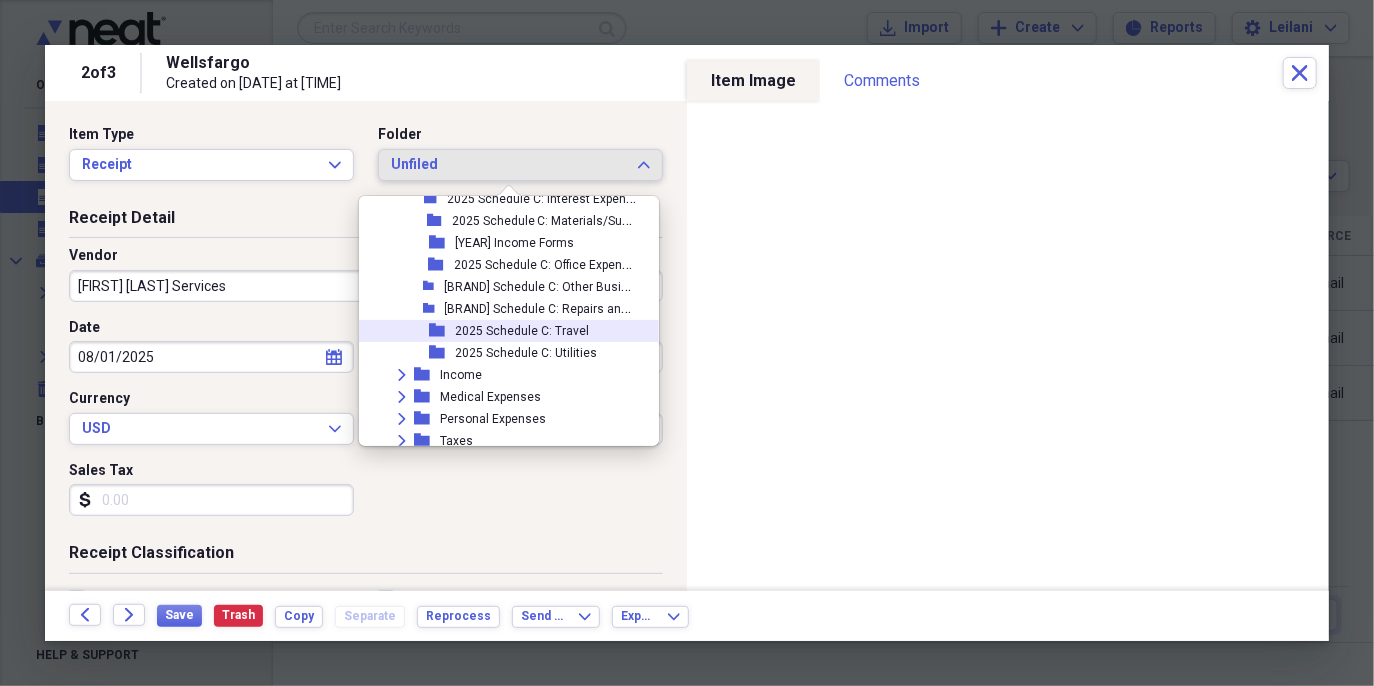 click on "2025 Schedule C: Travel" at bounding box center [522, 331] 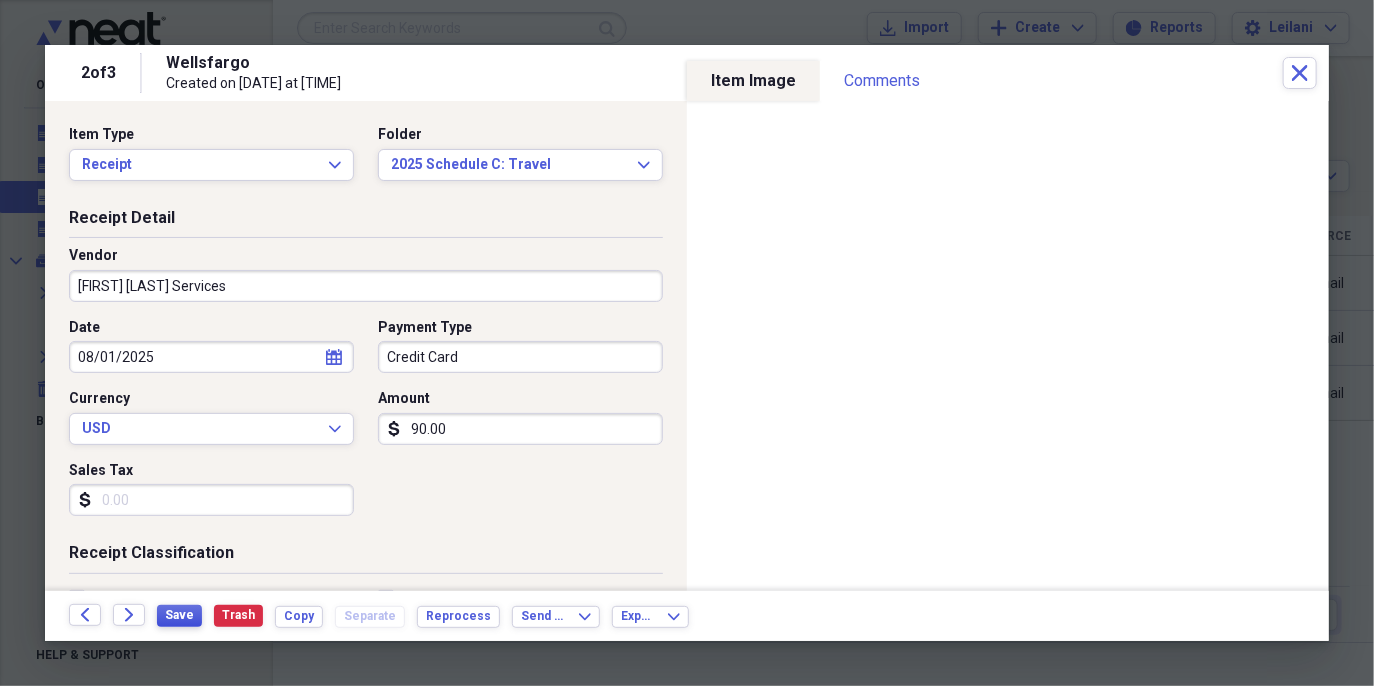 click on "Save" at bounding box center (179, 615) 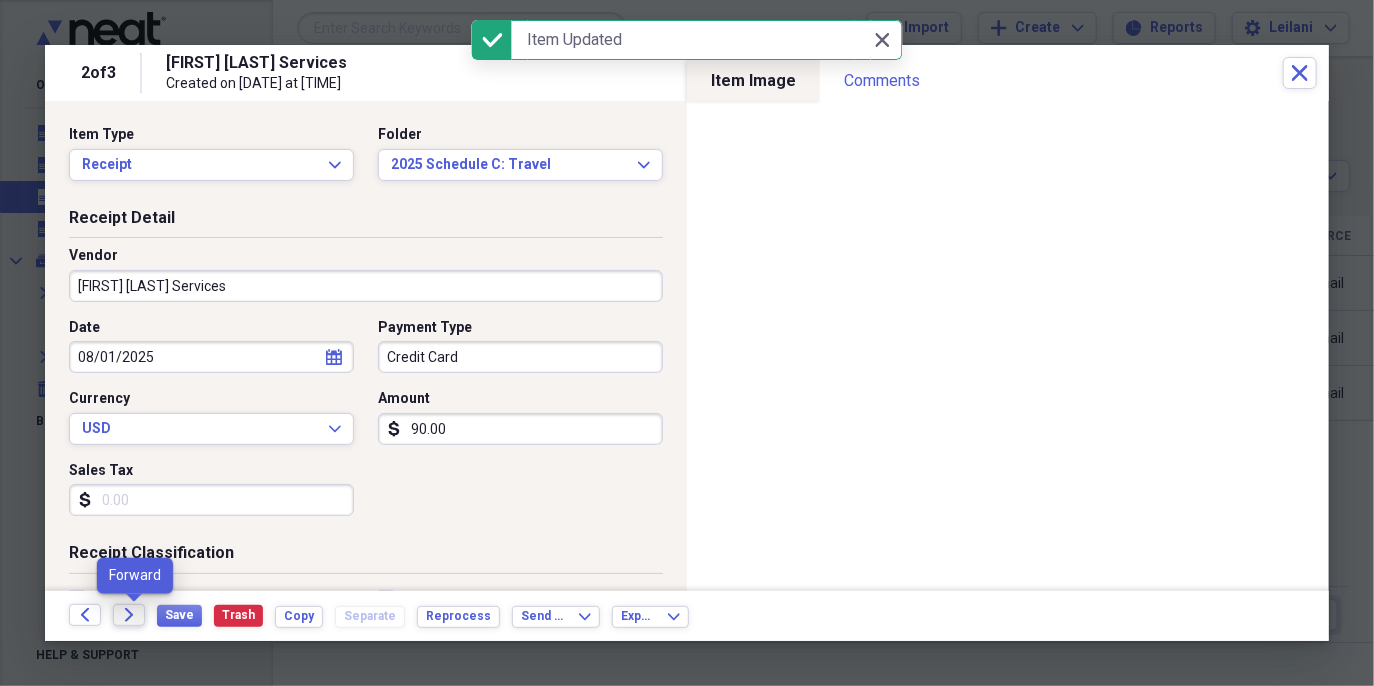 click 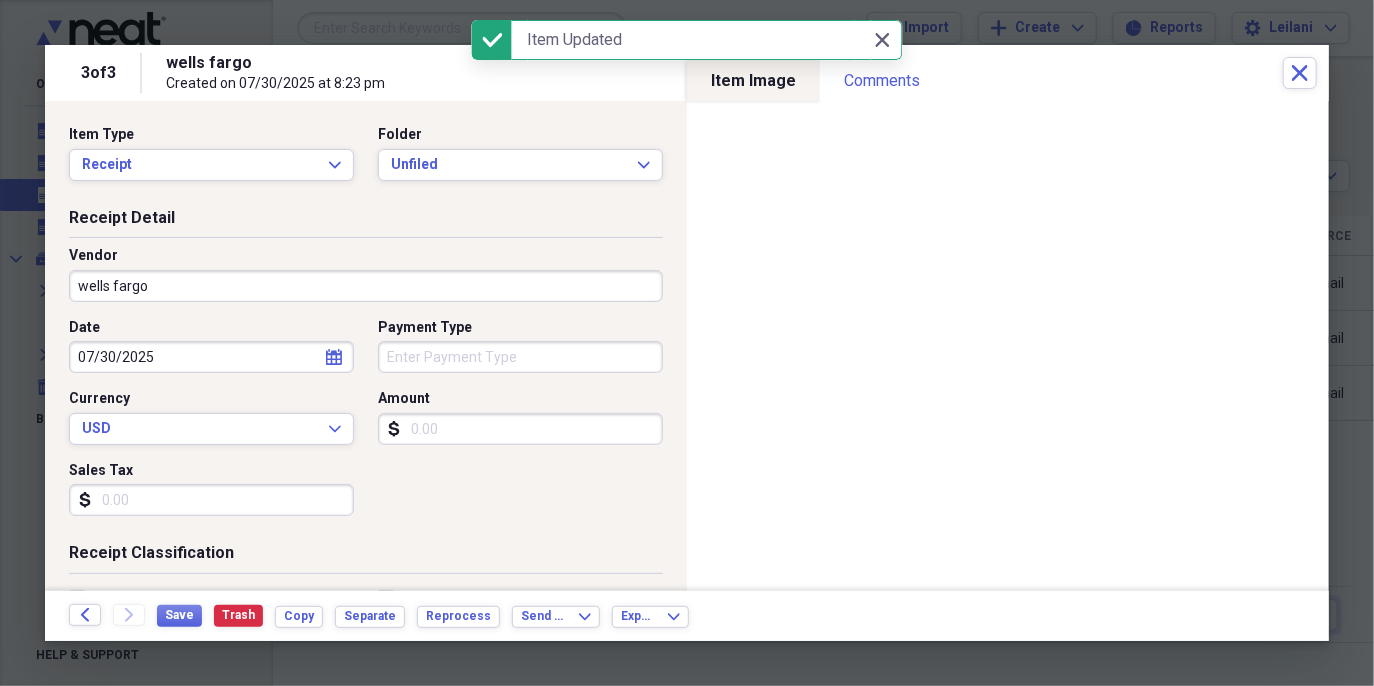 click on "wells fargo" at bounding box center (366, 286) 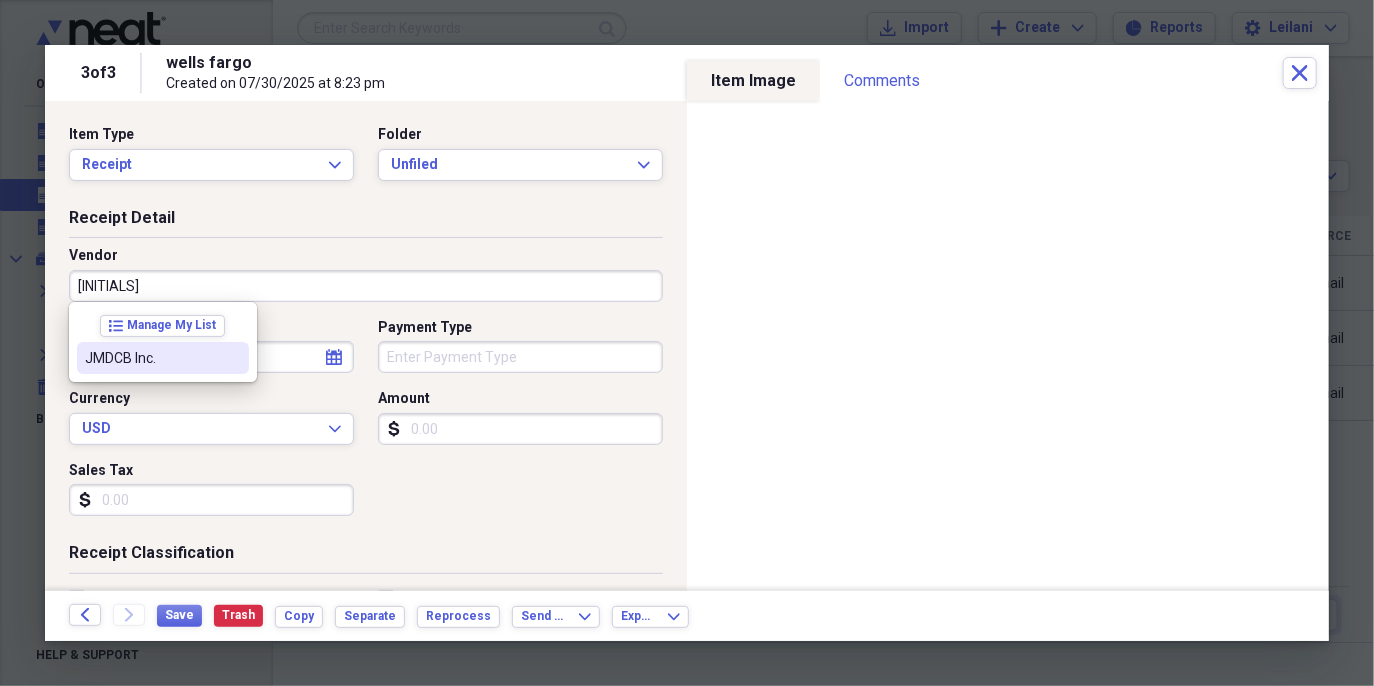 click on "JMDCB Inc." at bounding box center (151, 358) 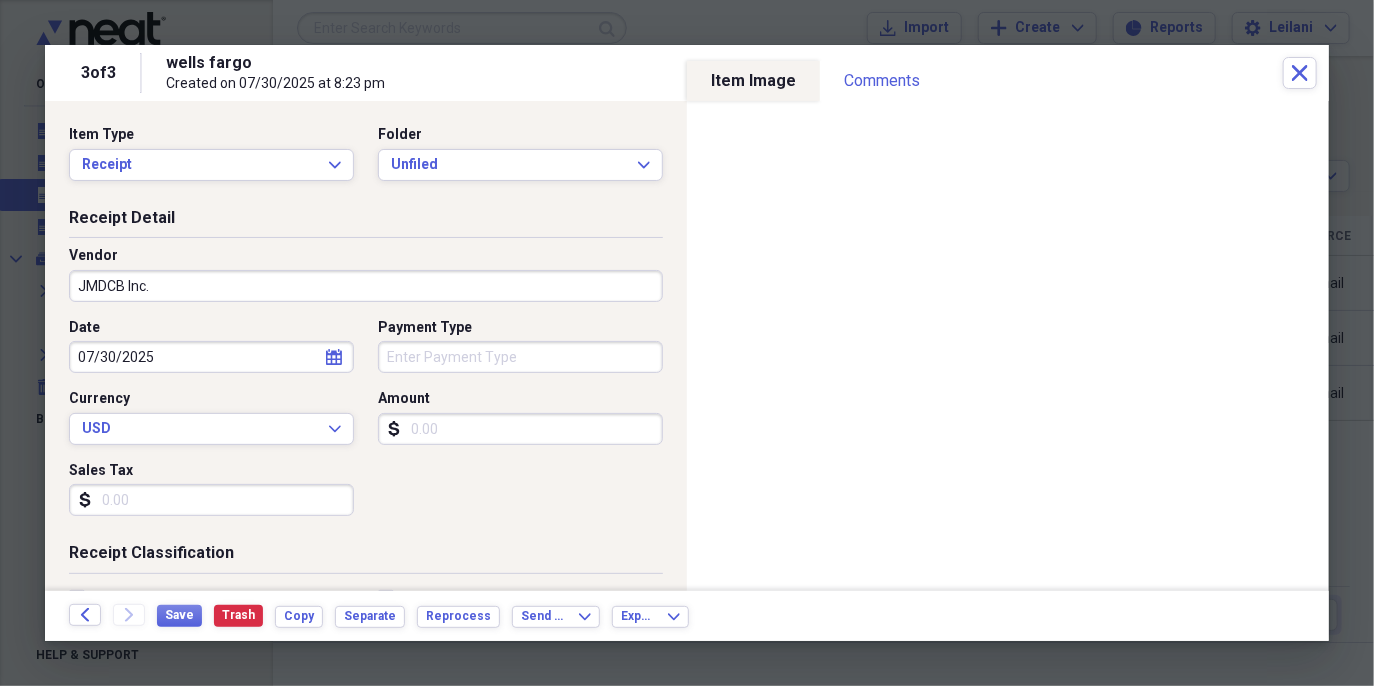 type on "Tax Form W-2" 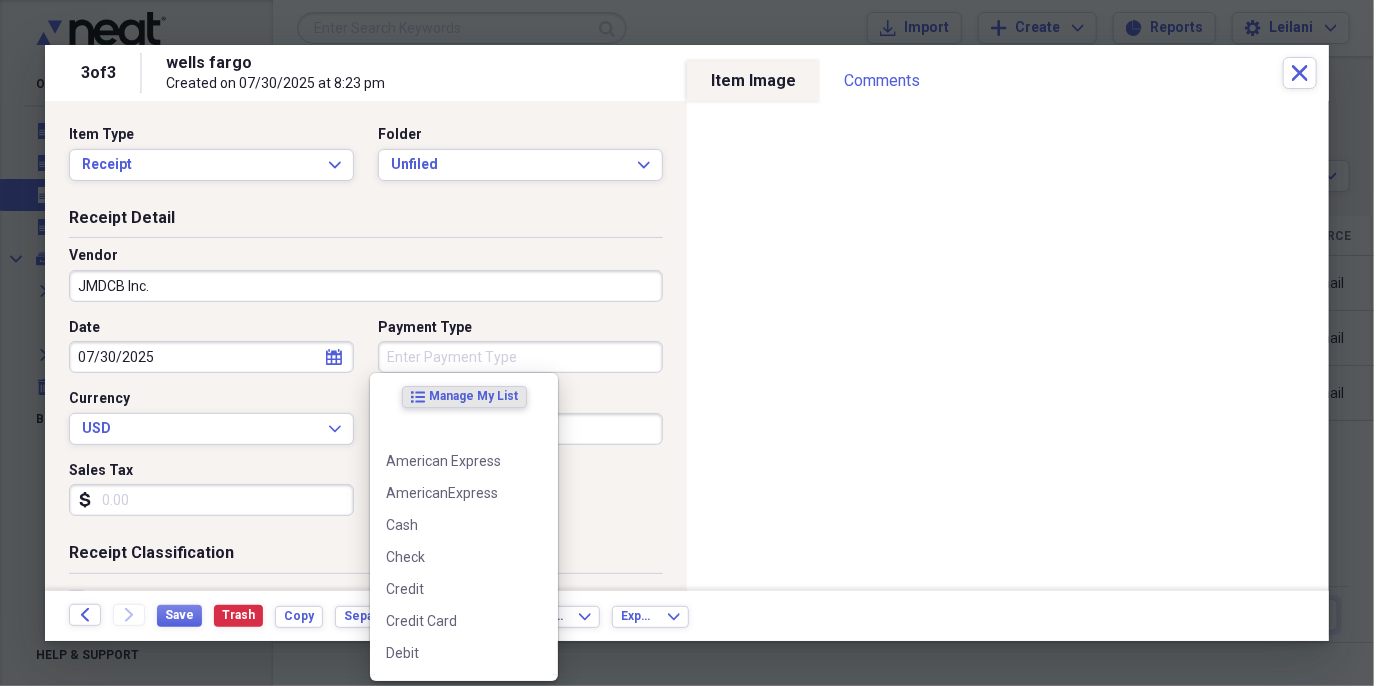 click on "Payment Type" at bounding box center (520, 357) 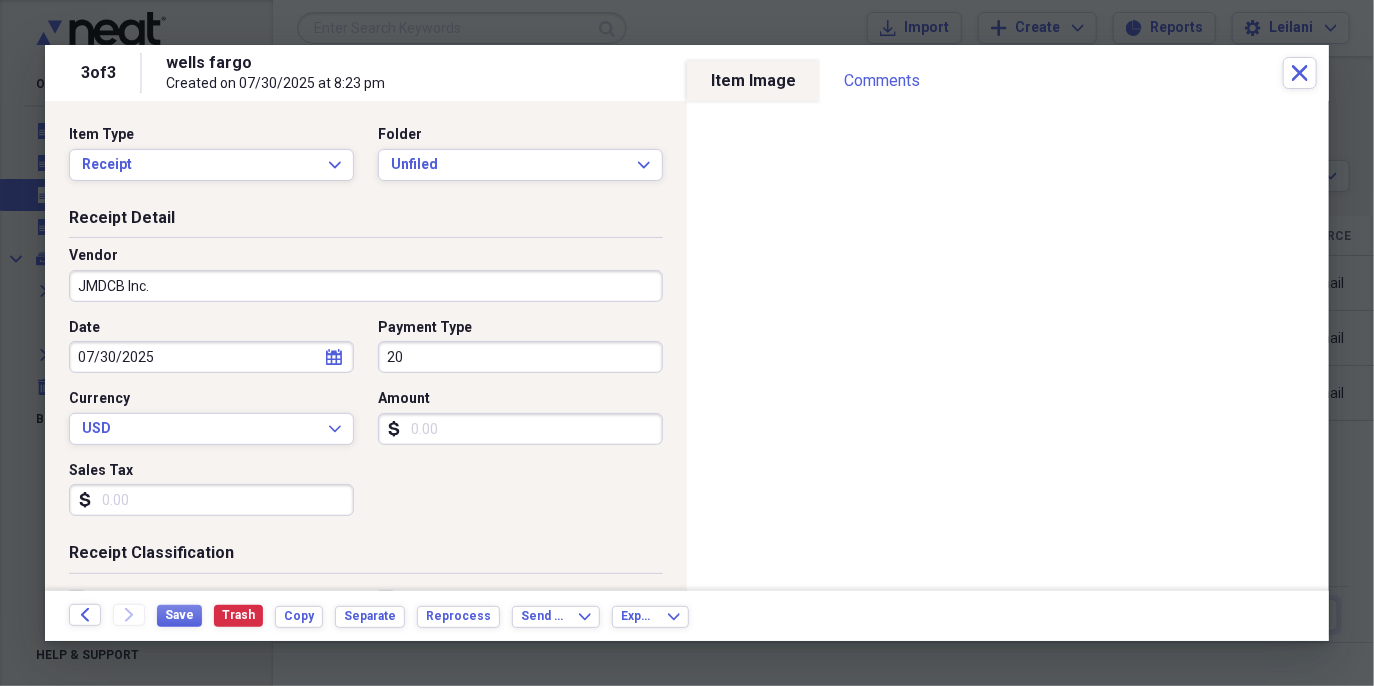 type on "2" 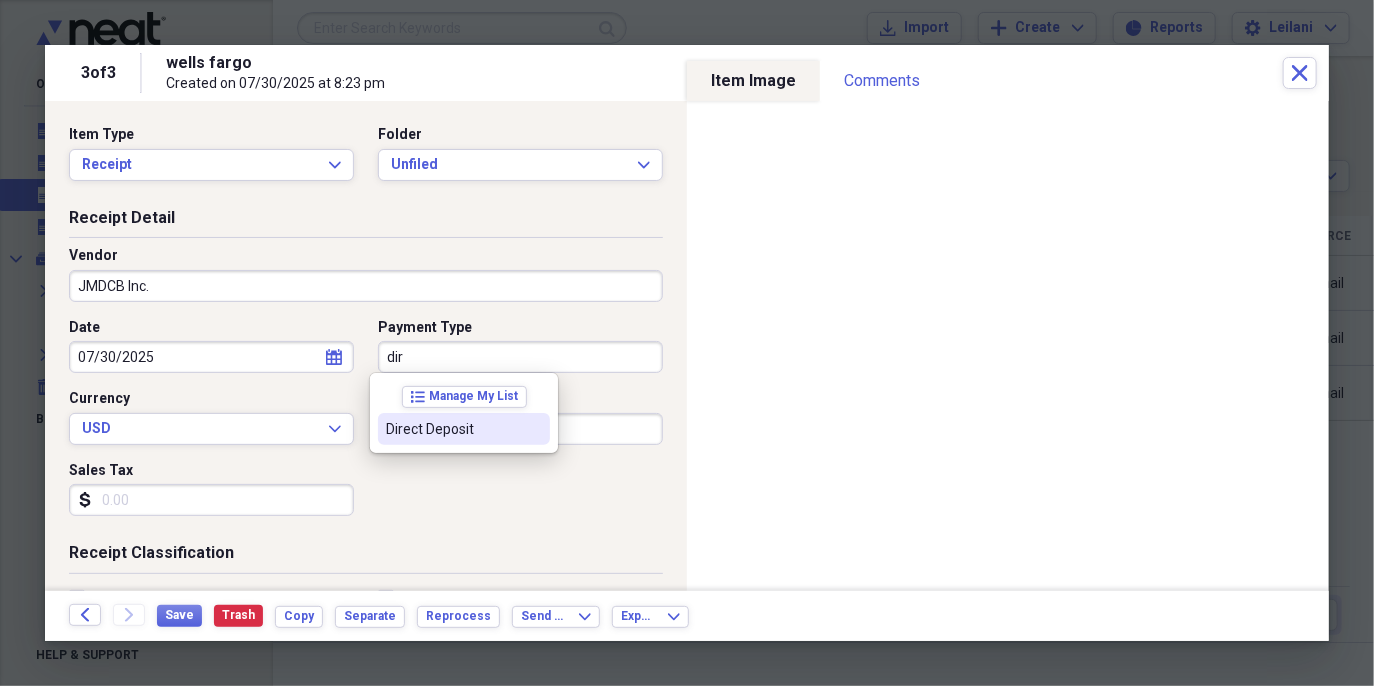 click on "Direct Deposit" at bounding box center (452, 429) 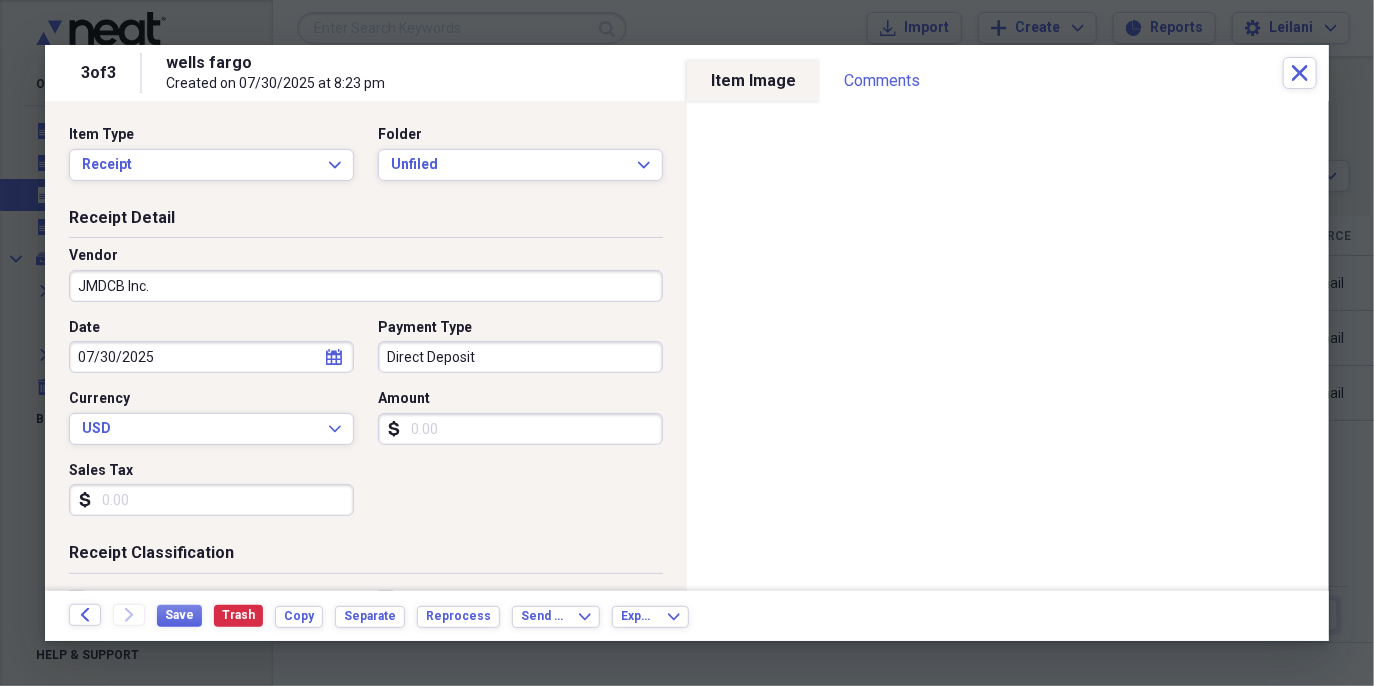 click on "Amount" at bounding box center (520, 429) 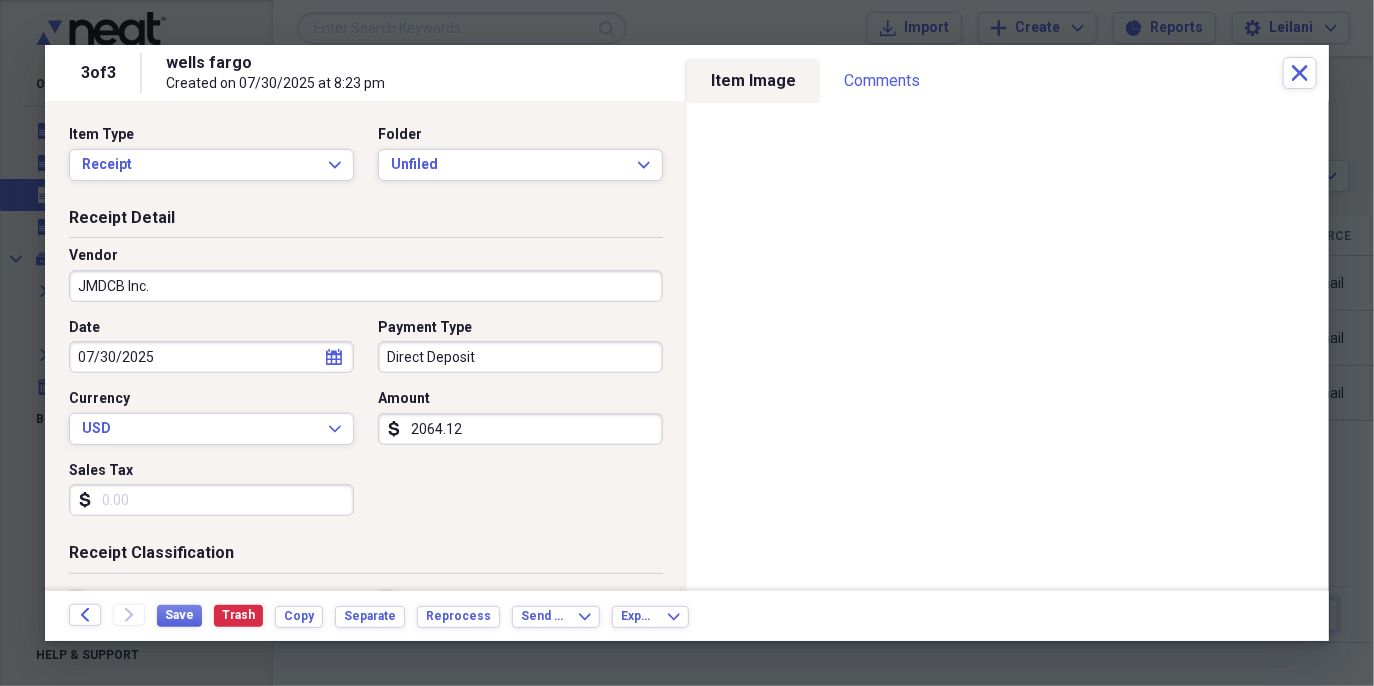 scroll, scrollTop: 216, scrollLeft: 0, axis: vertical 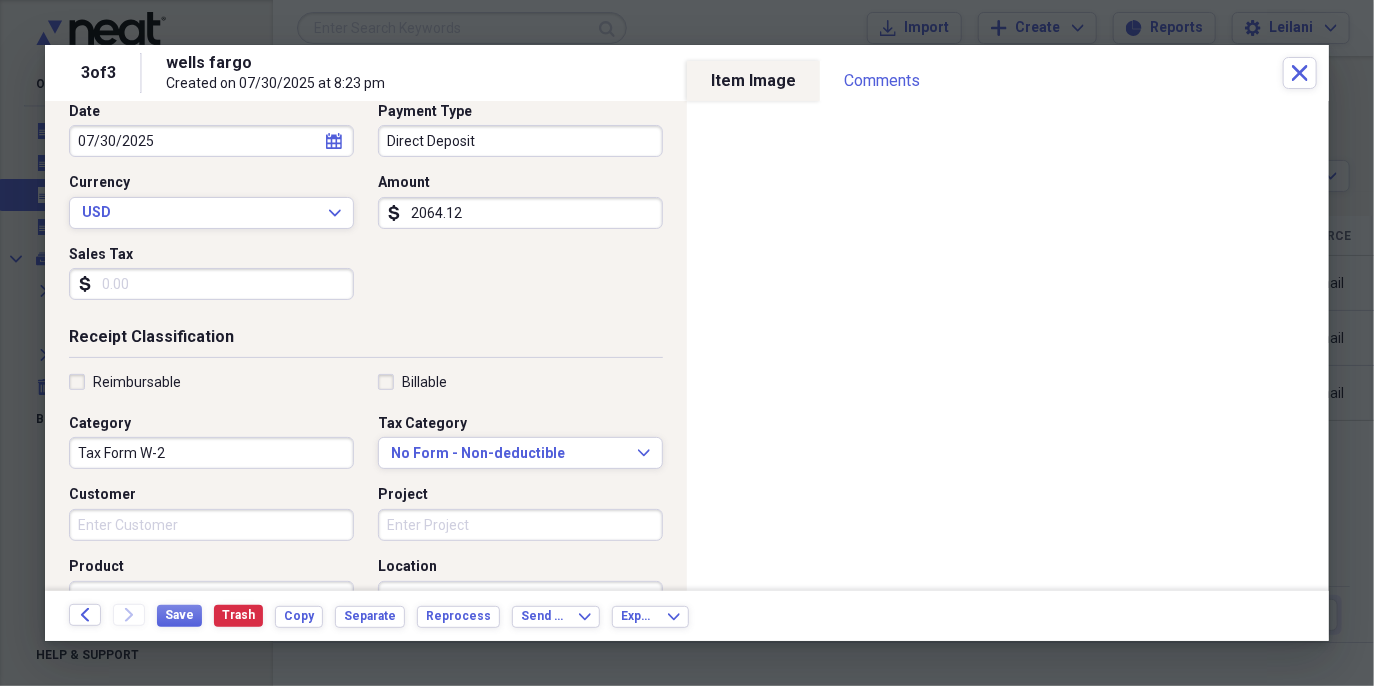 type on "2064.12" 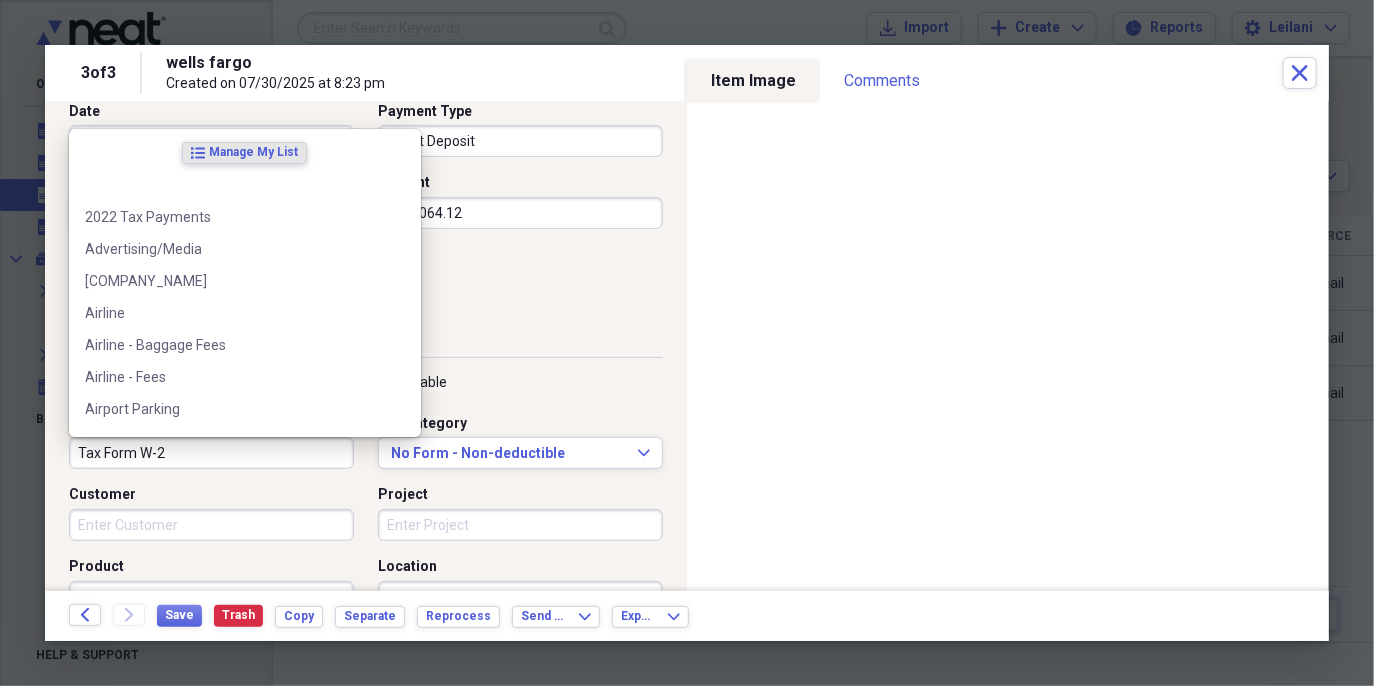 click on "Tax Form W-2" at bounding box center (211, 453) 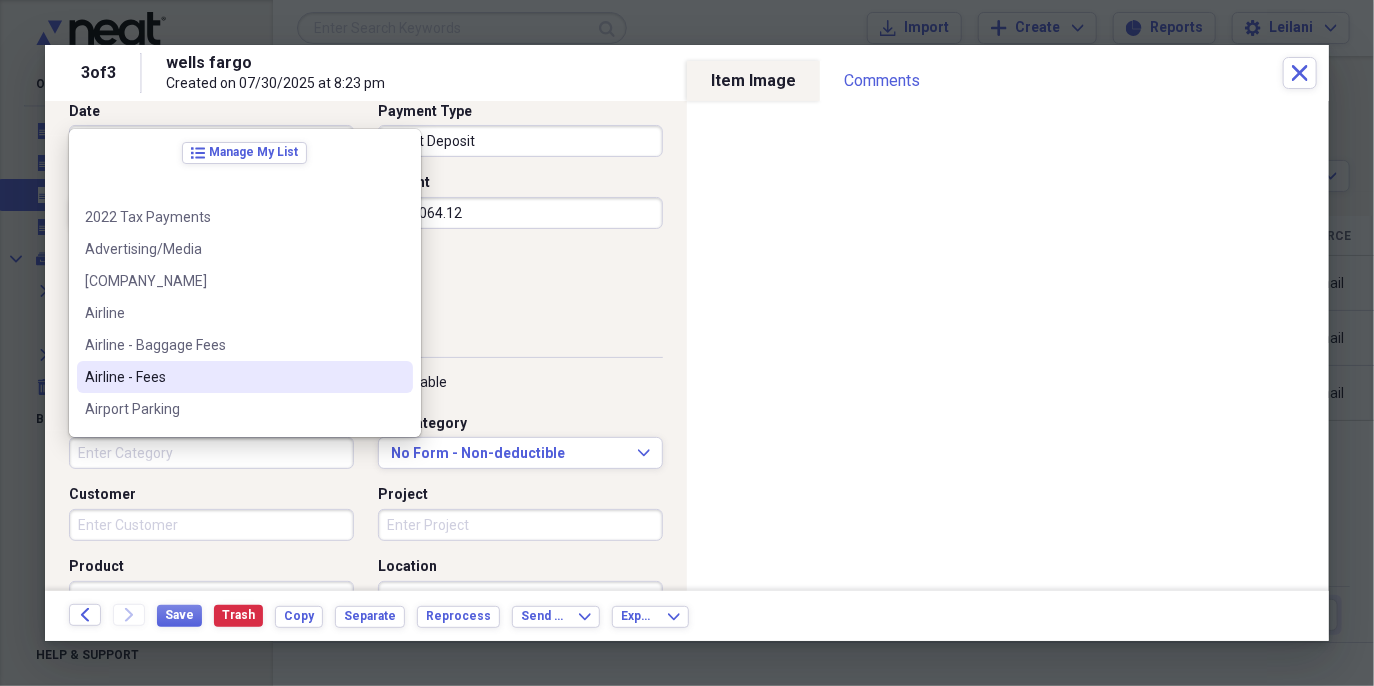 type 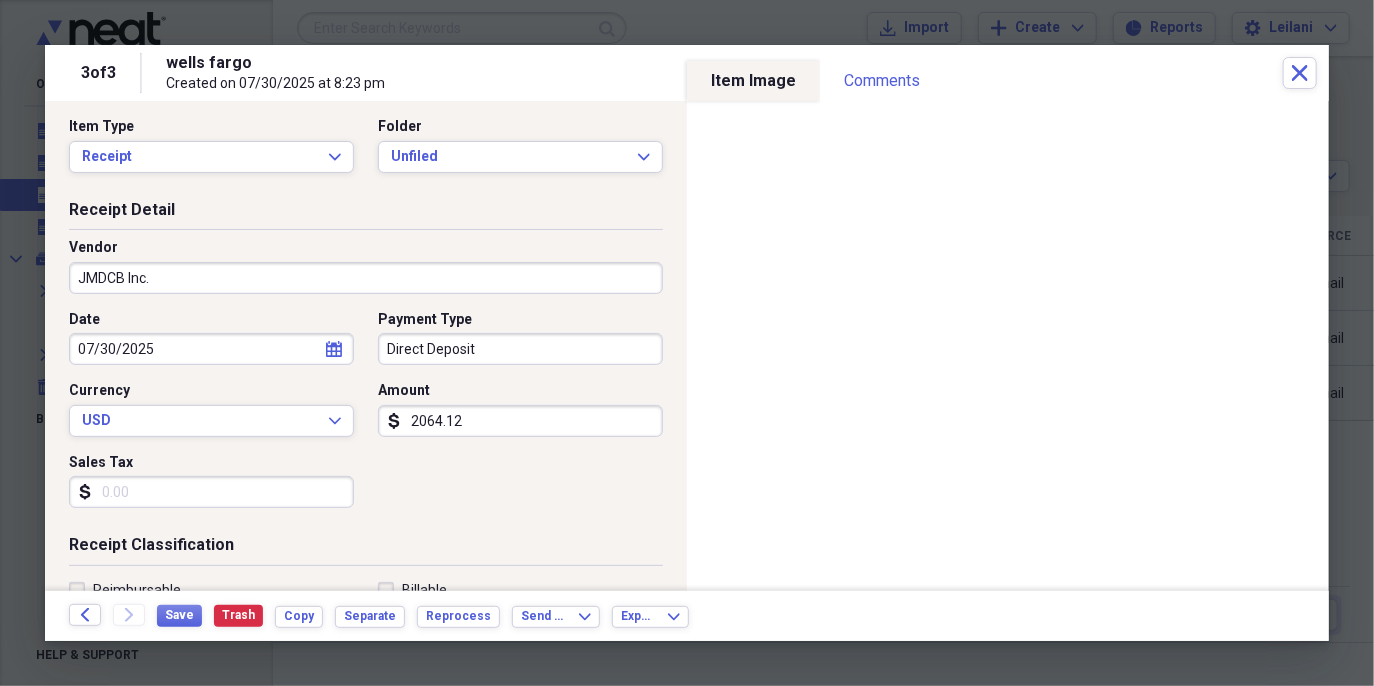 scroll, scrollTop: 7, scrollLeft: 0, axis: vertical 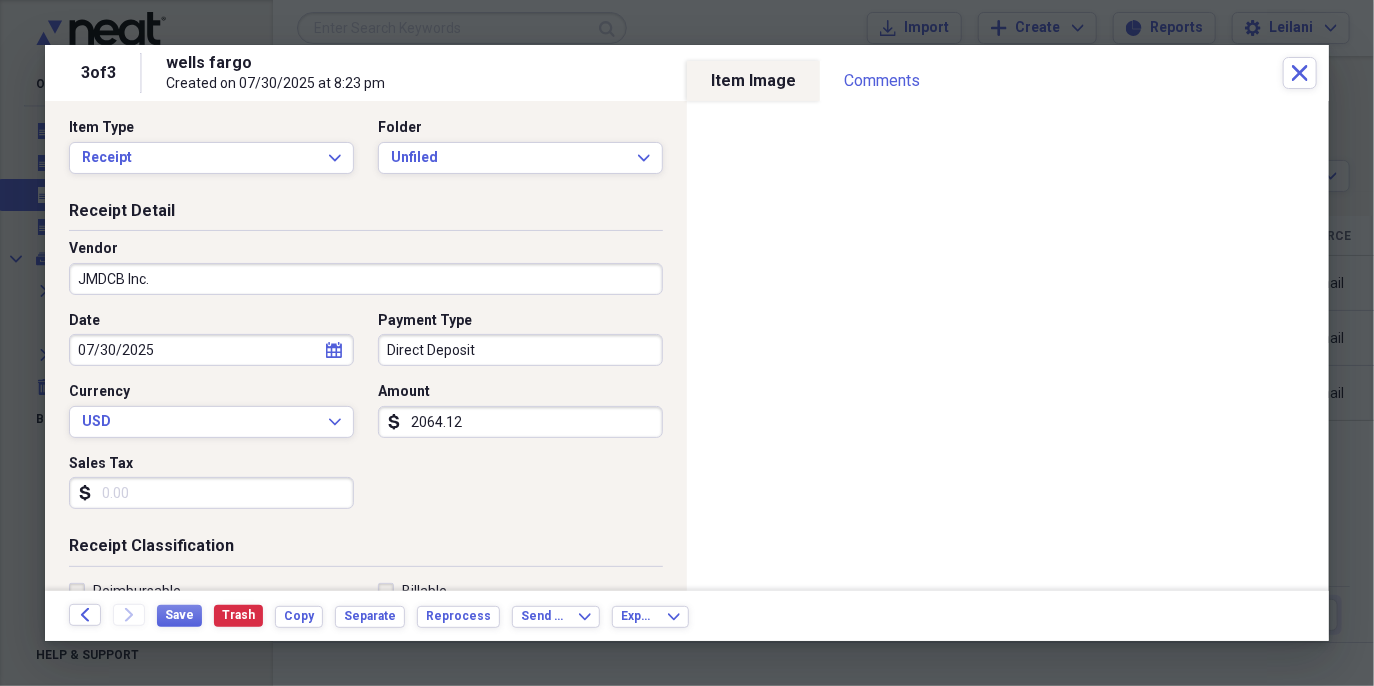 click on "JMDCB Inc." at bounding box center [366, 279] 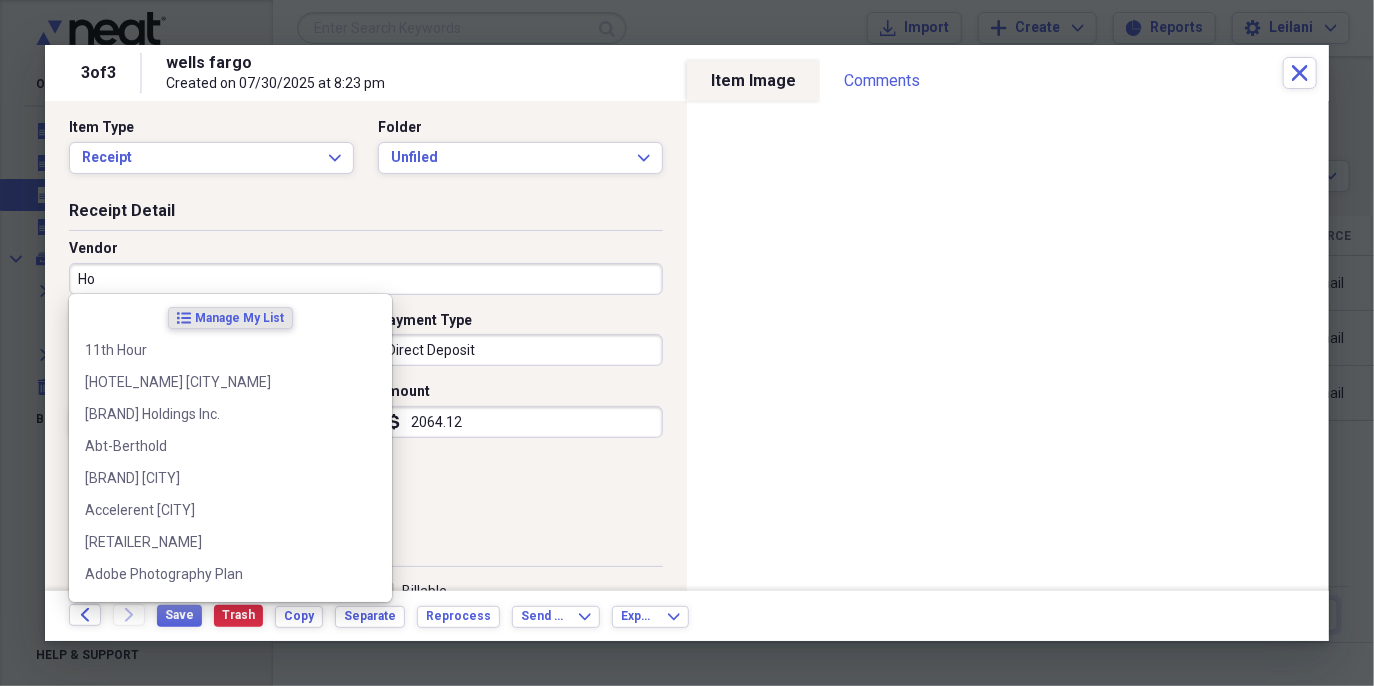 scroll, scrollTop: 0, scrollLeft: 0, axis: both 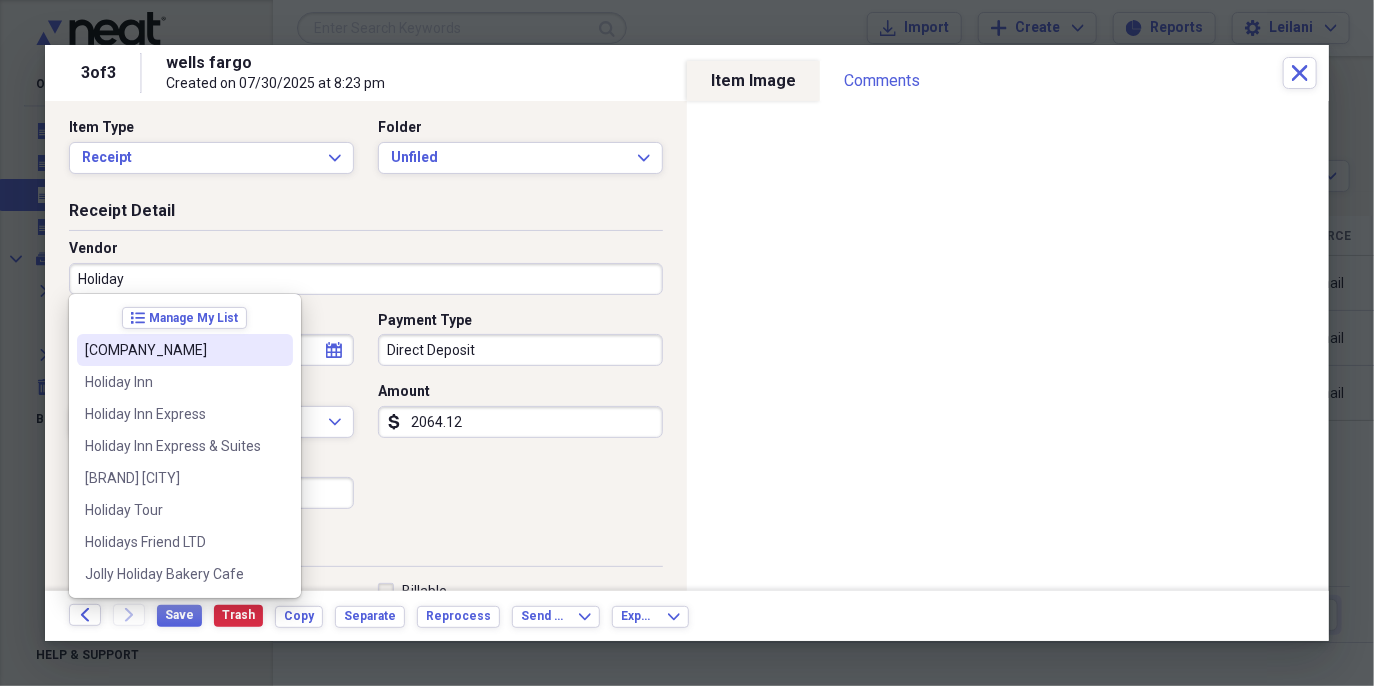 click on "[COMPANY_NAME]" at bounding box center (173, 350) 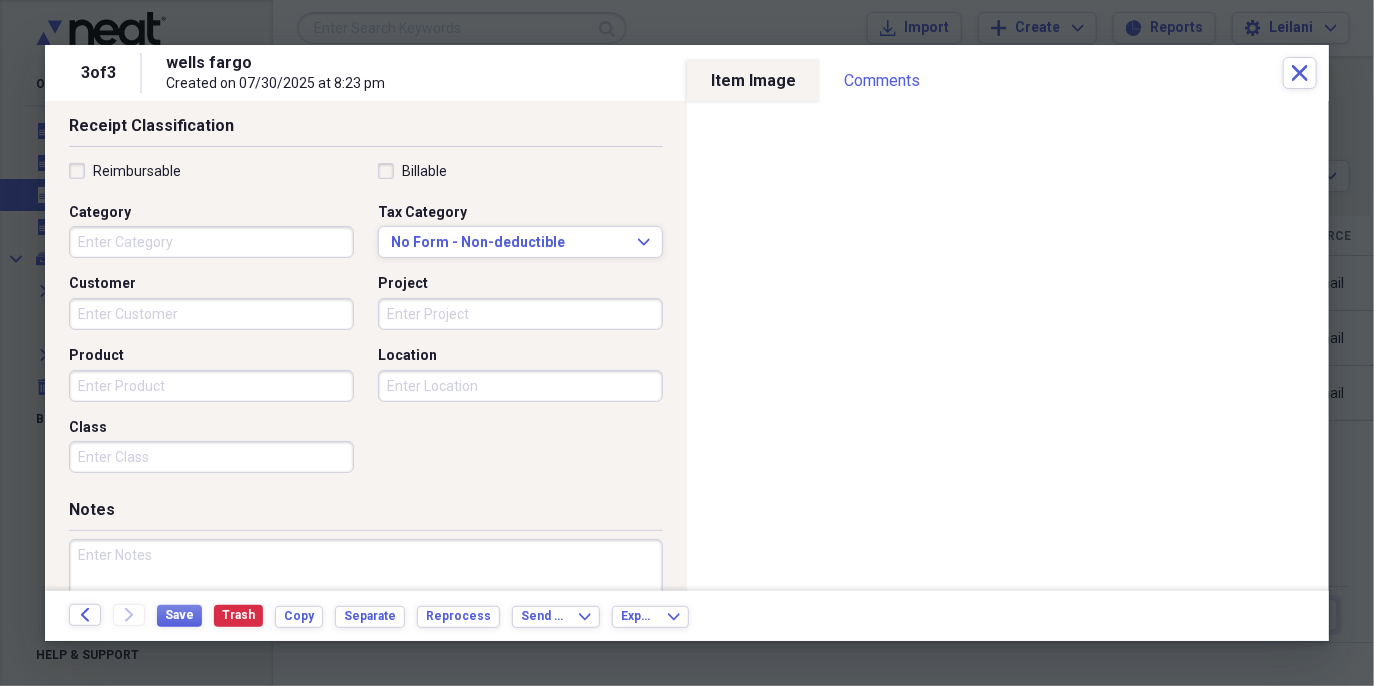 scroll, scrollTop: 0, scrollLeft: 0, axis: both 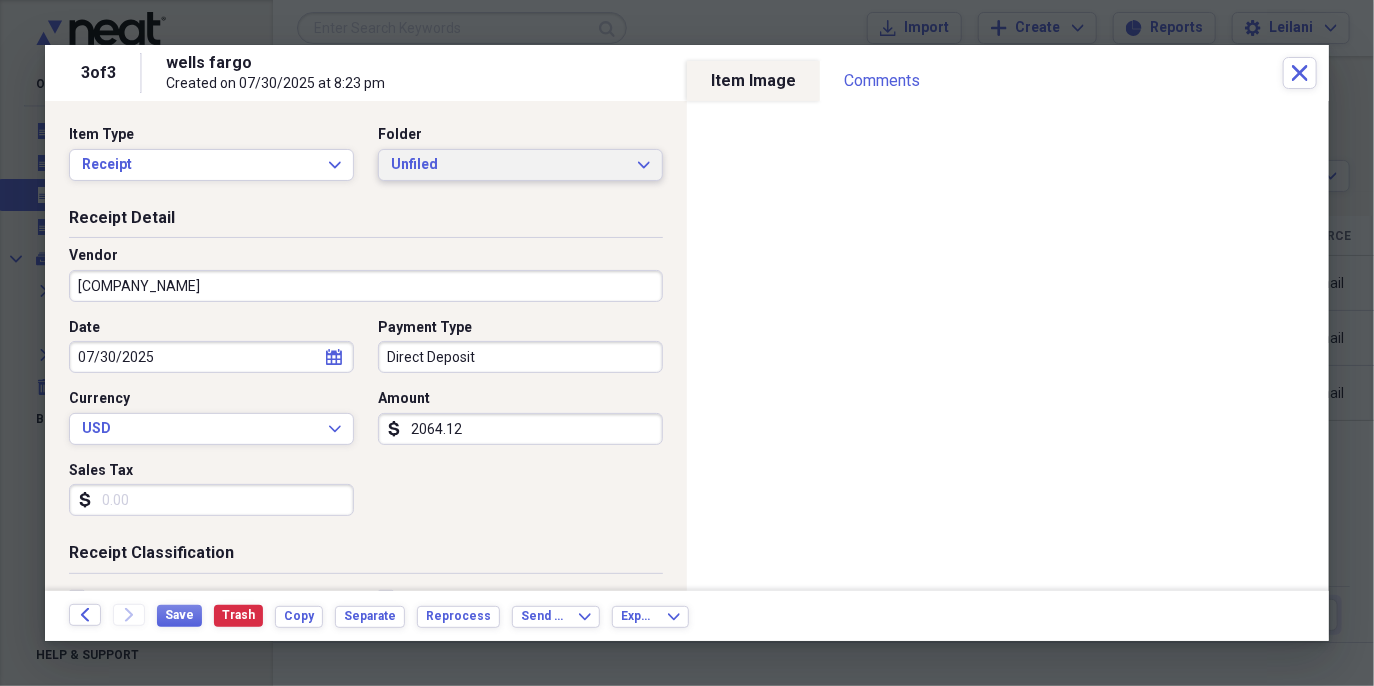 click on "Expand" 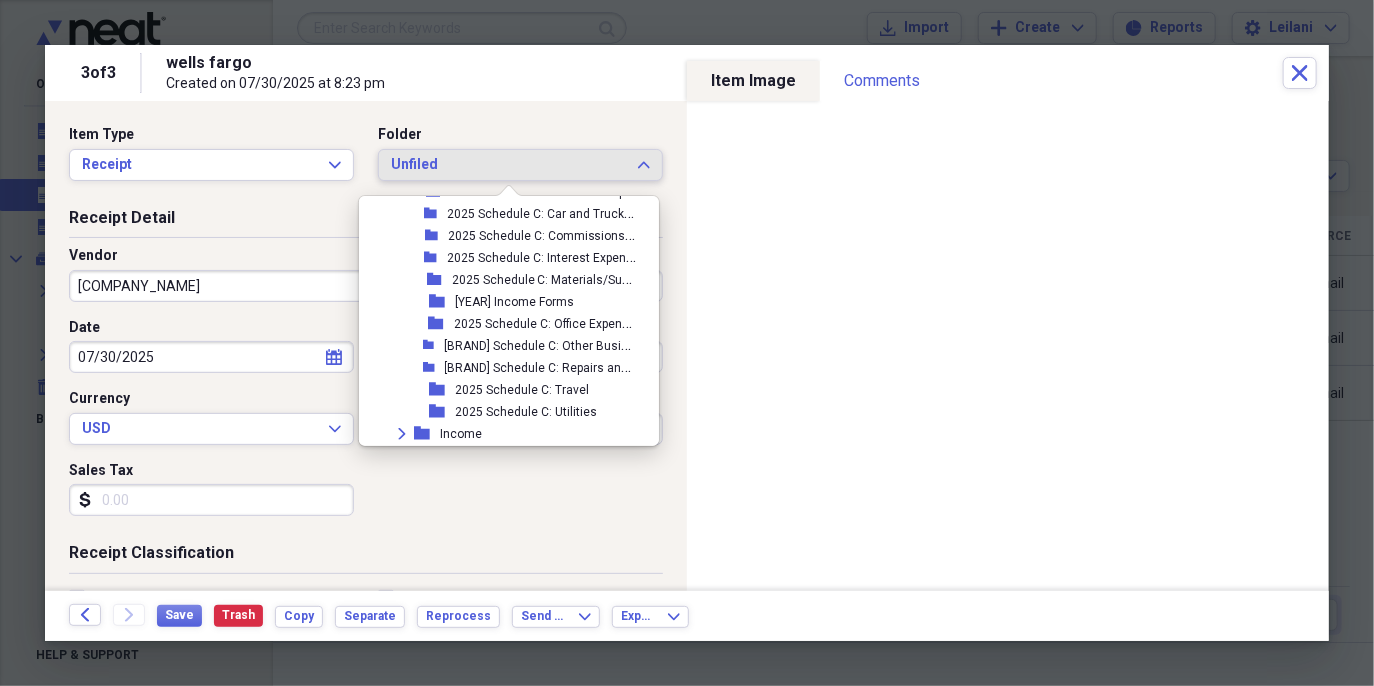 scroll, scrollTop: 813, scrollLeft: 0, axis: vertical 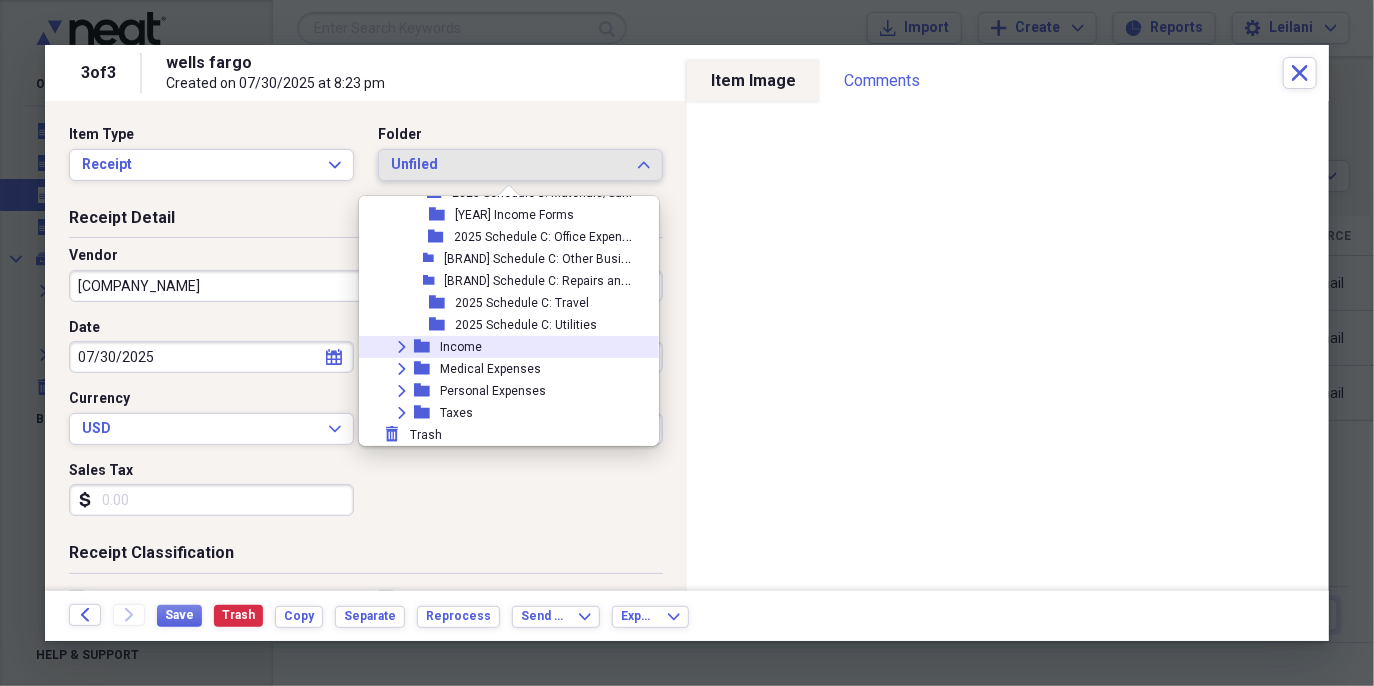 click on "Expand" 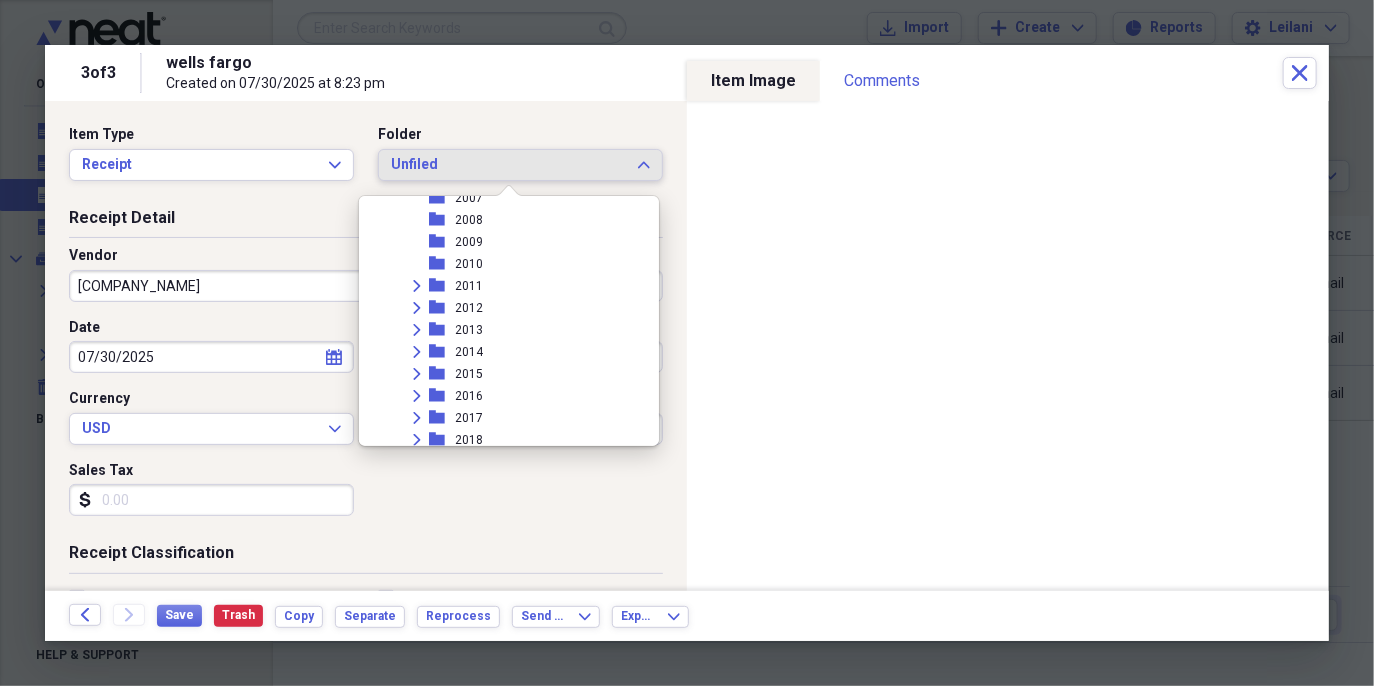 scroll, scrollTop: 1276, scrollLeft: 0, axis: vertical 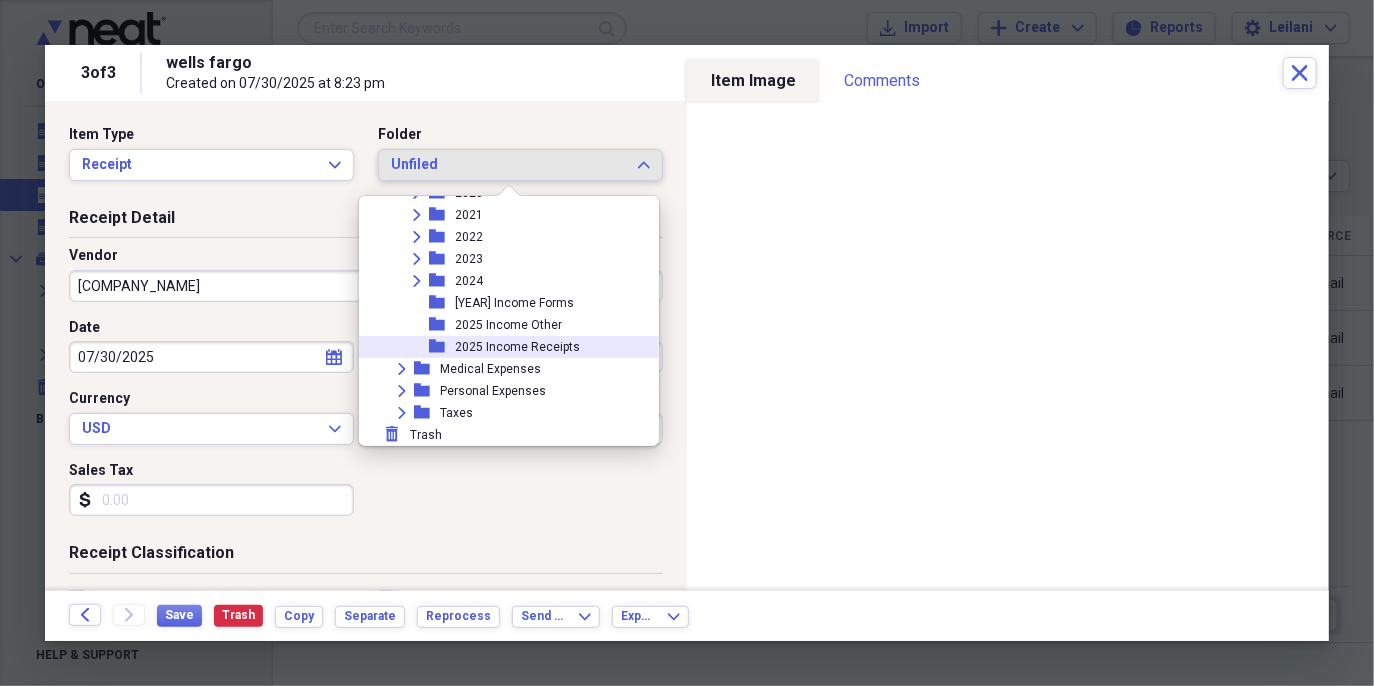 click on "2025 Income Receipts" at bounding box center [517, 347] 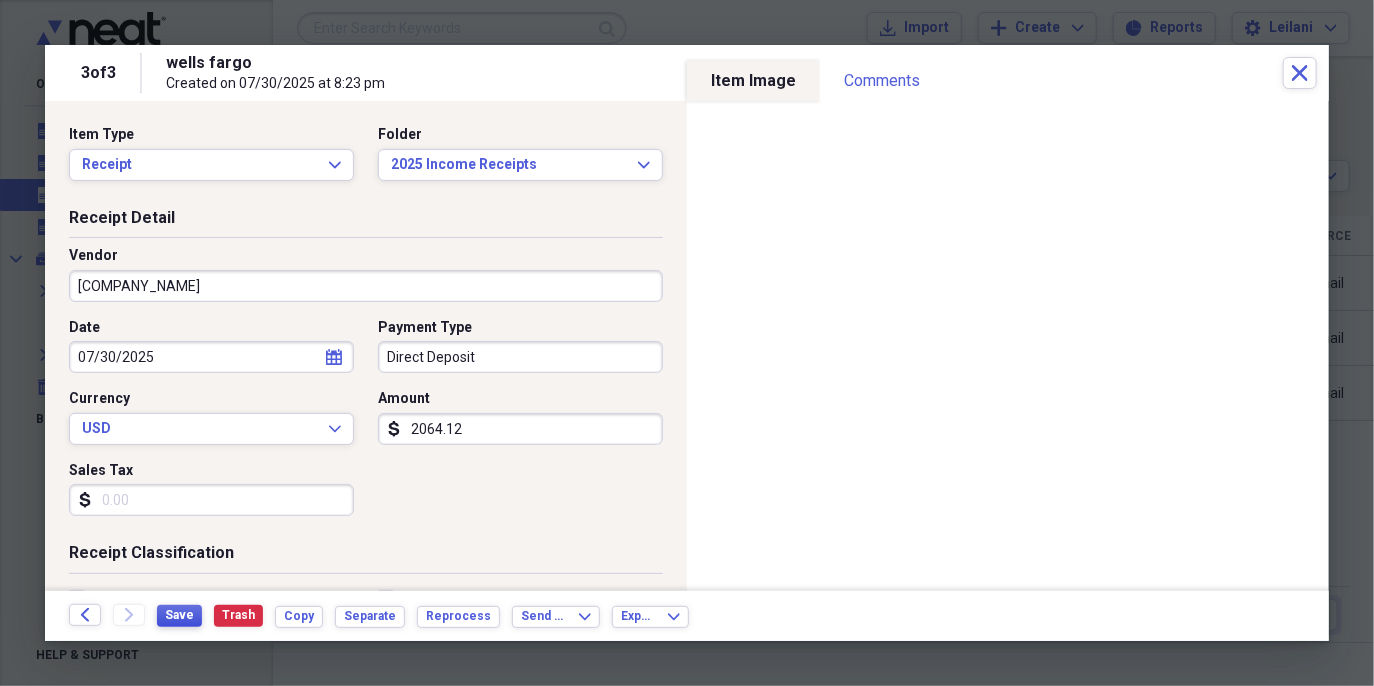 click on "Save" at bounding box center (179, 615) 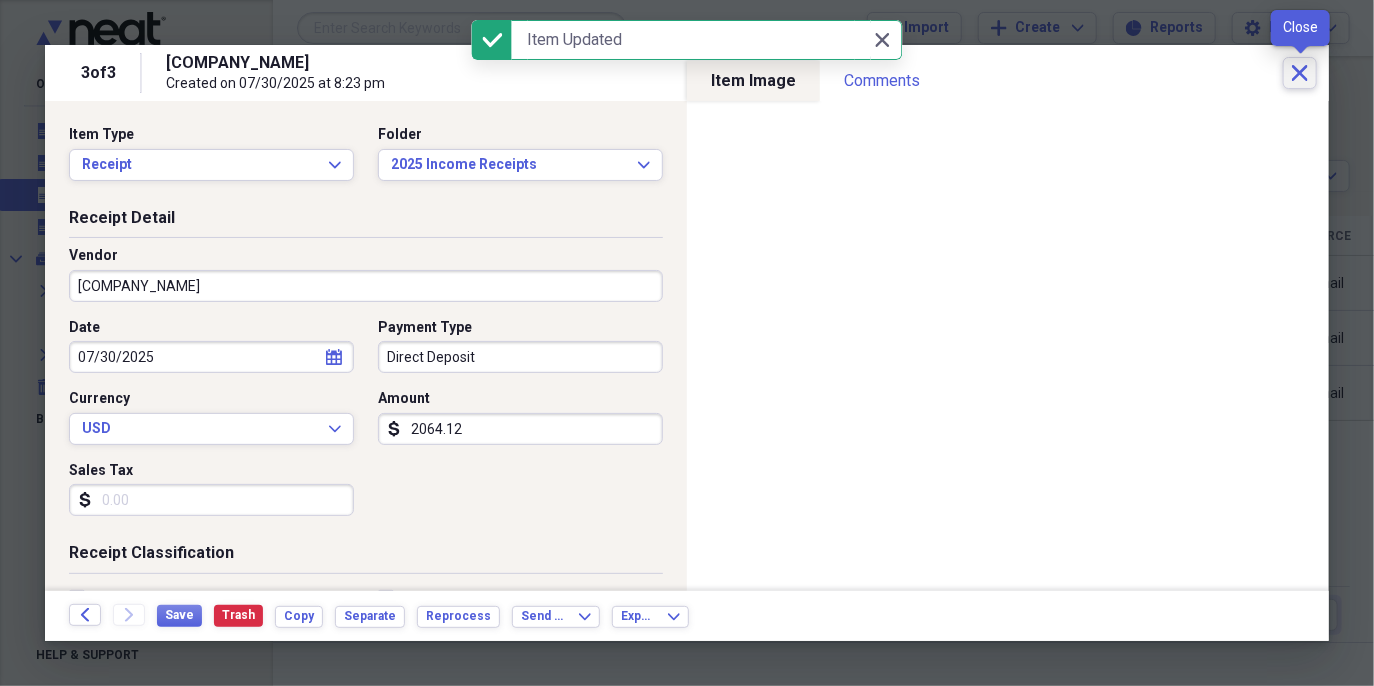 click on "Close" 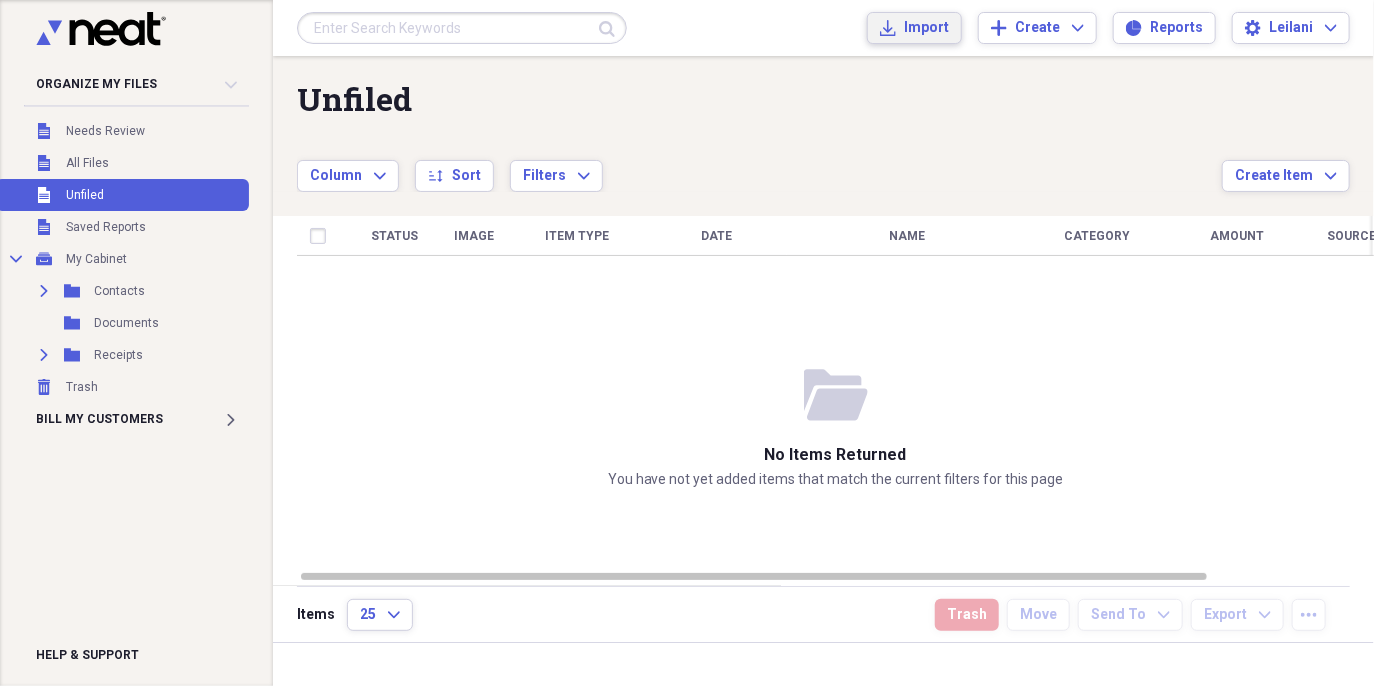 click on "Import" at bounding box center [926, 28] 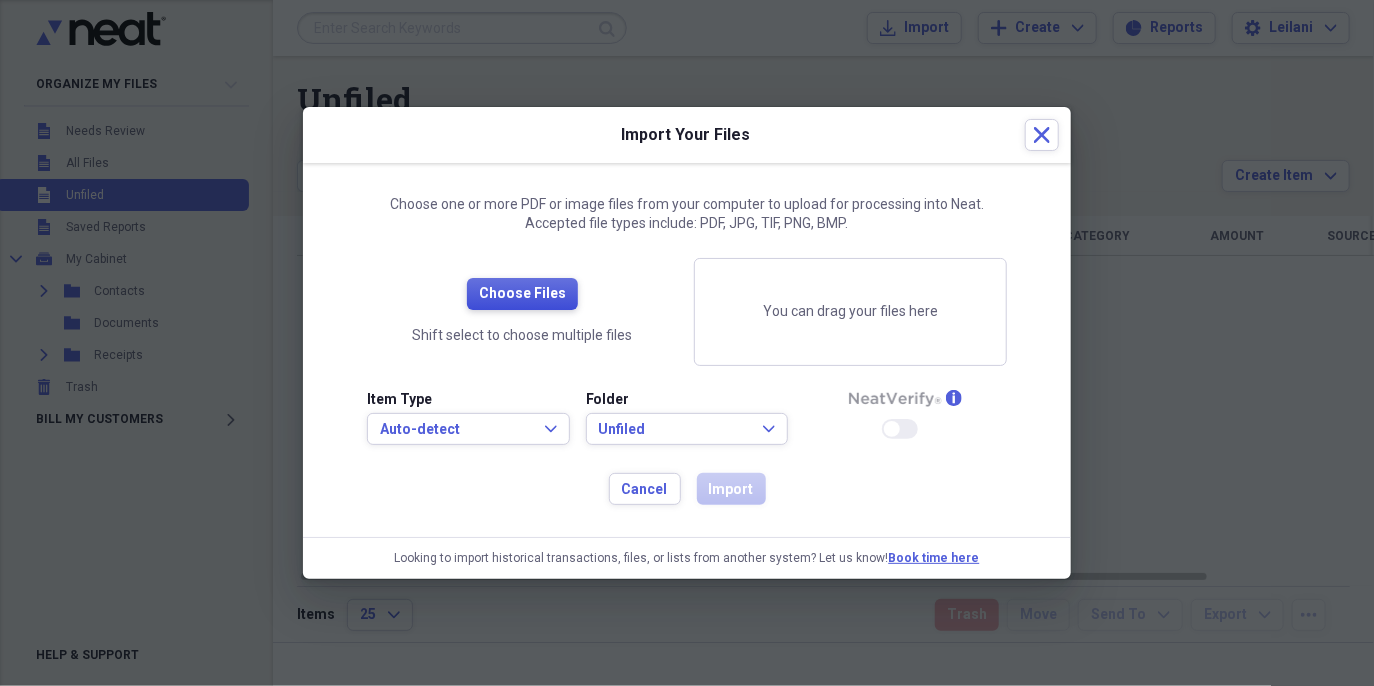 click on "Choose Files" at bounding box center (522, 294) 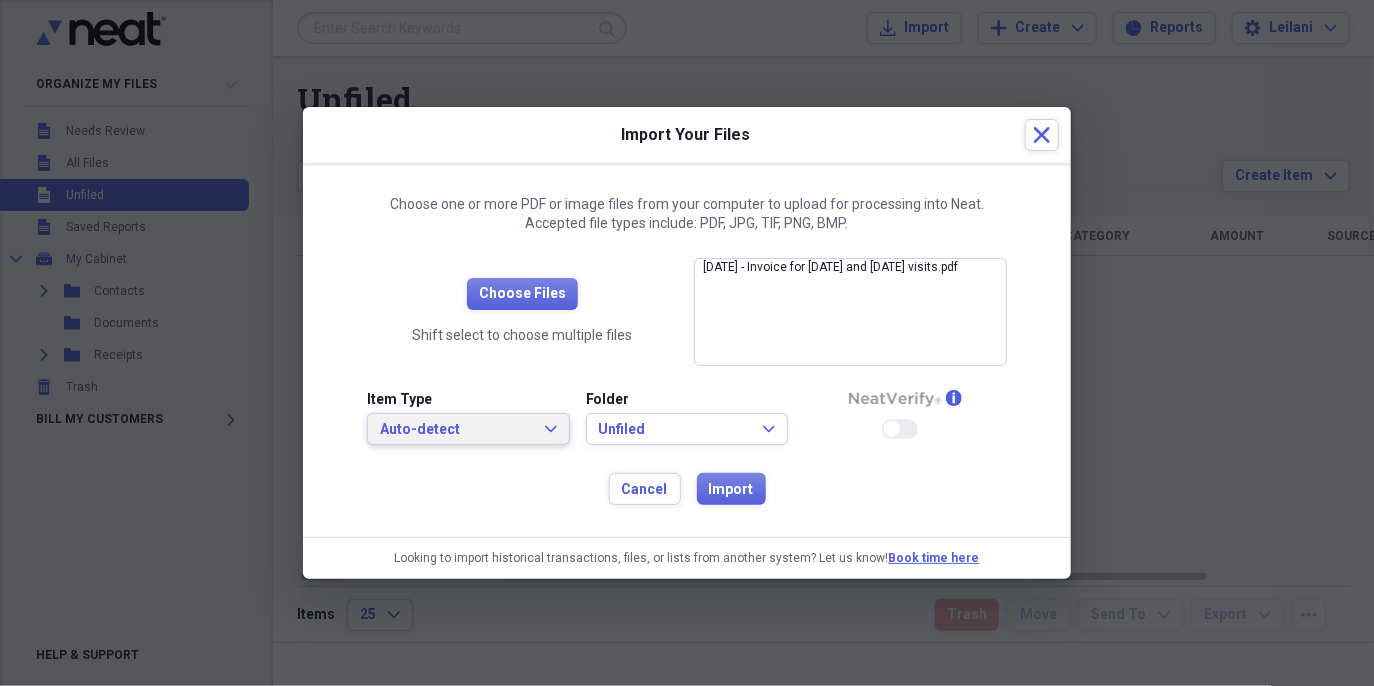 click on "Expand" 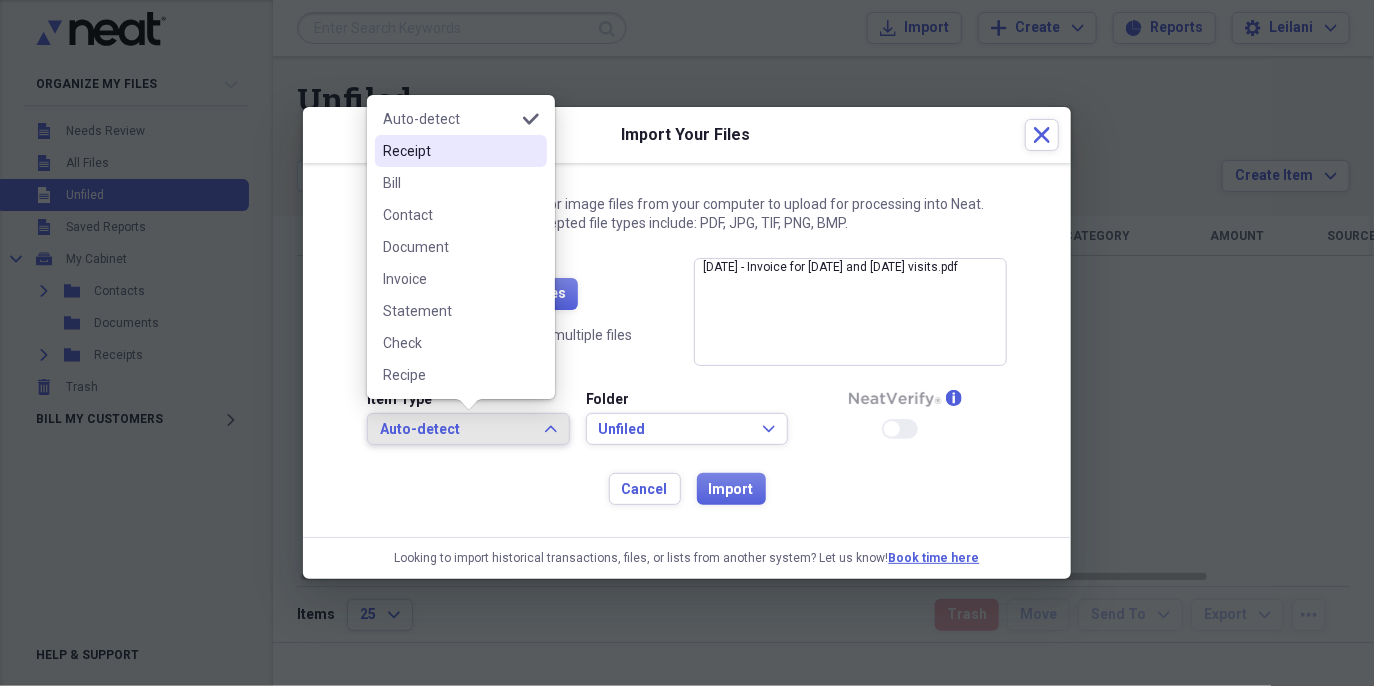 click on "Receipt" at bounding box center (449, 151) 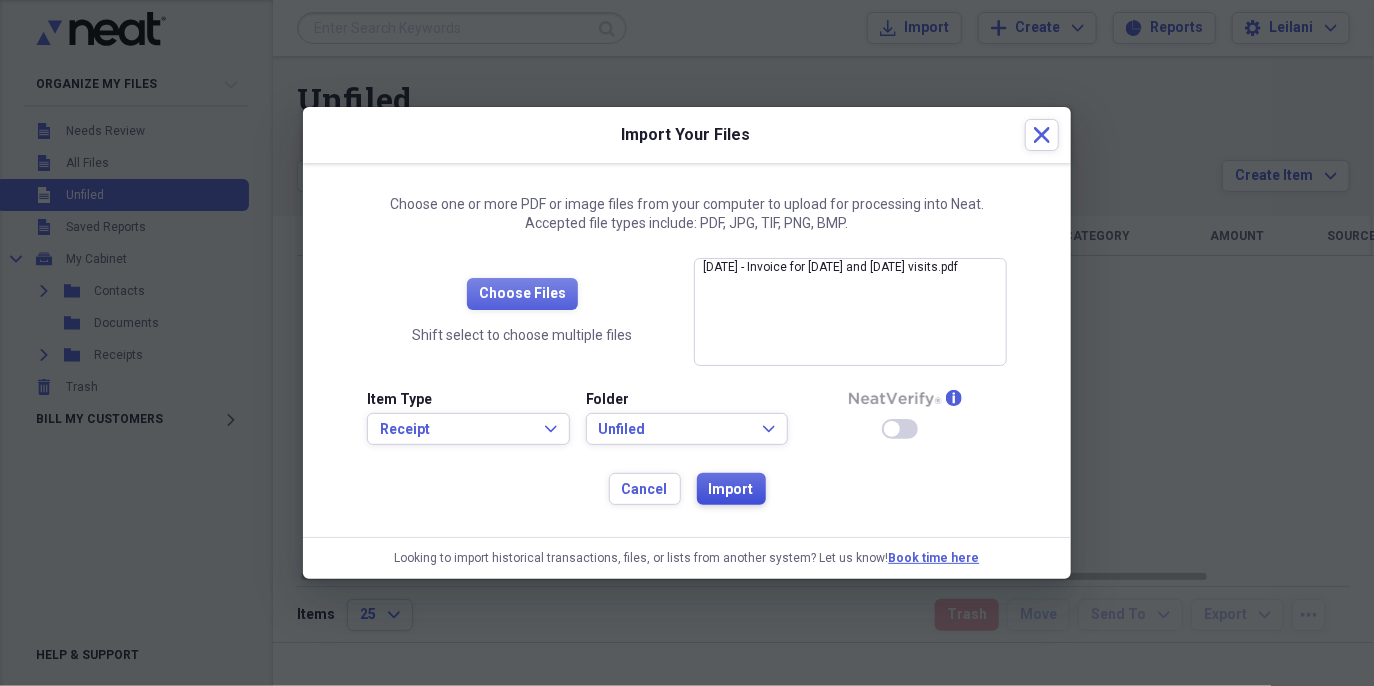 click on "Import" at bounding box center (731, 490) 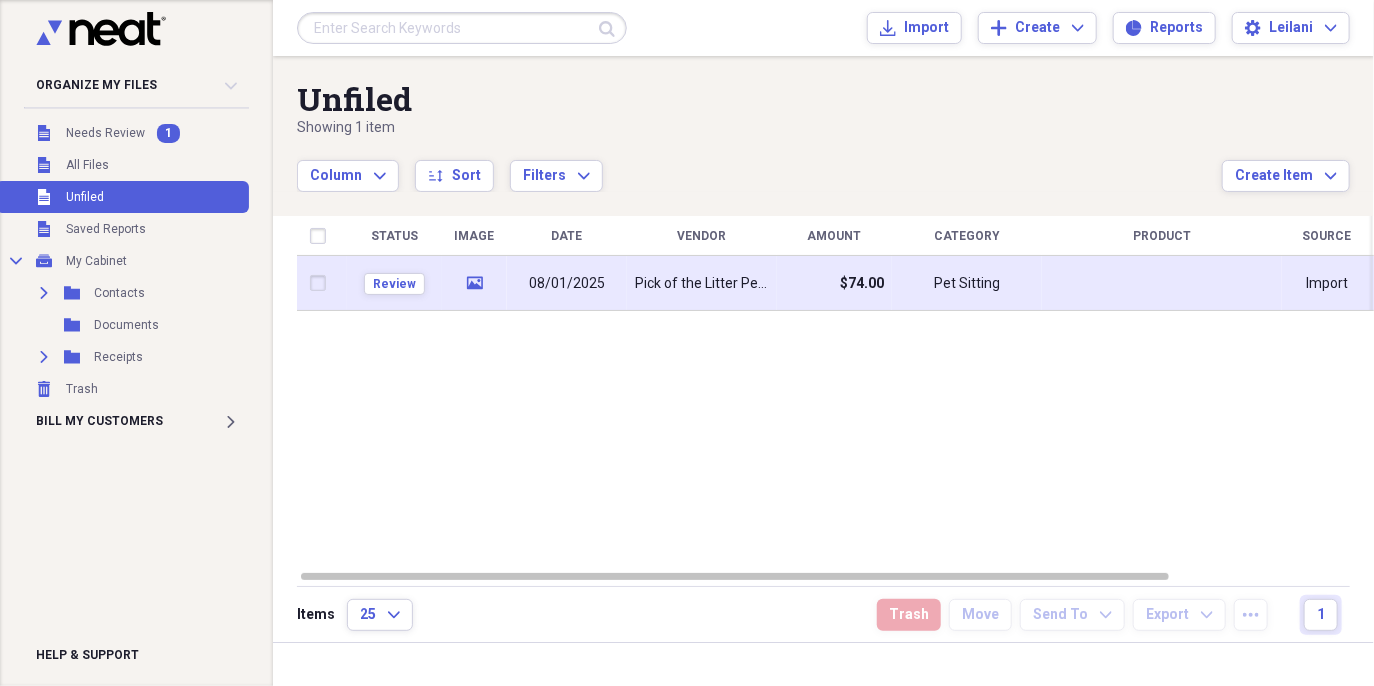 click on "Pick of the Litter Pet Sitting" at bounding box center (702, 284) 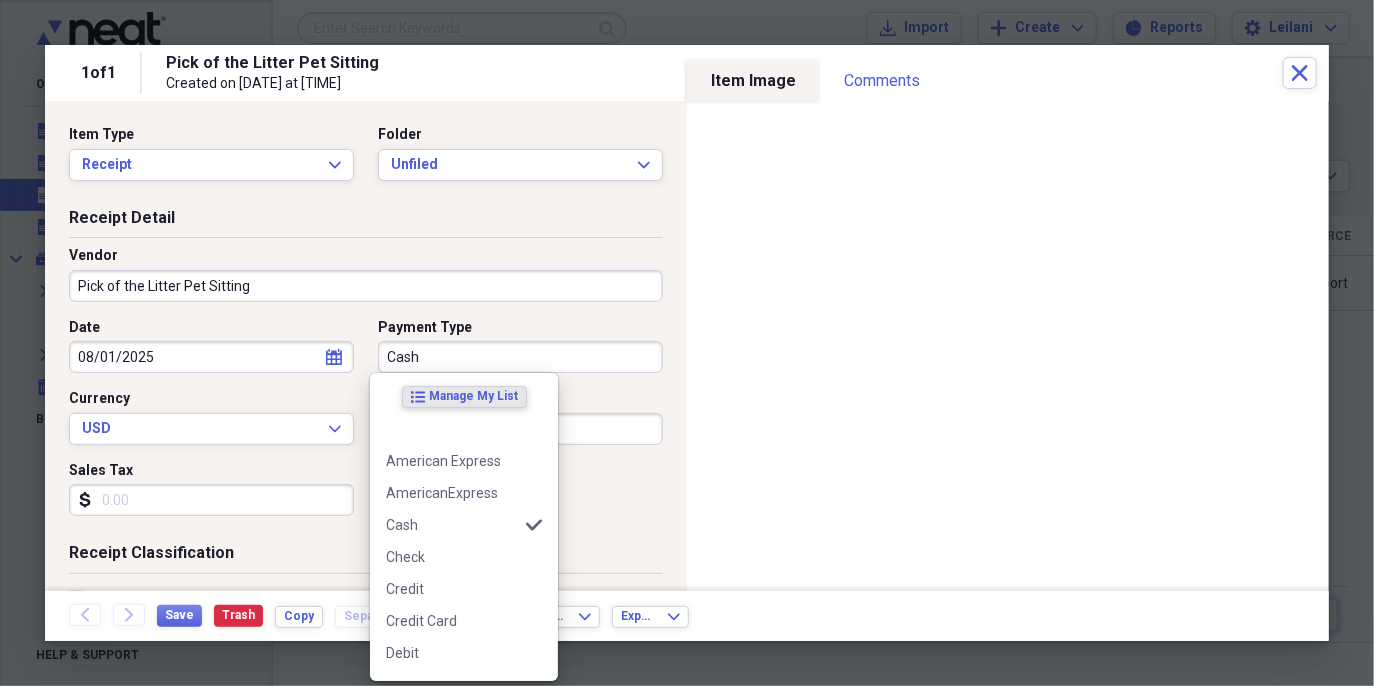click on "Cash" at bounding box center [520, 357] 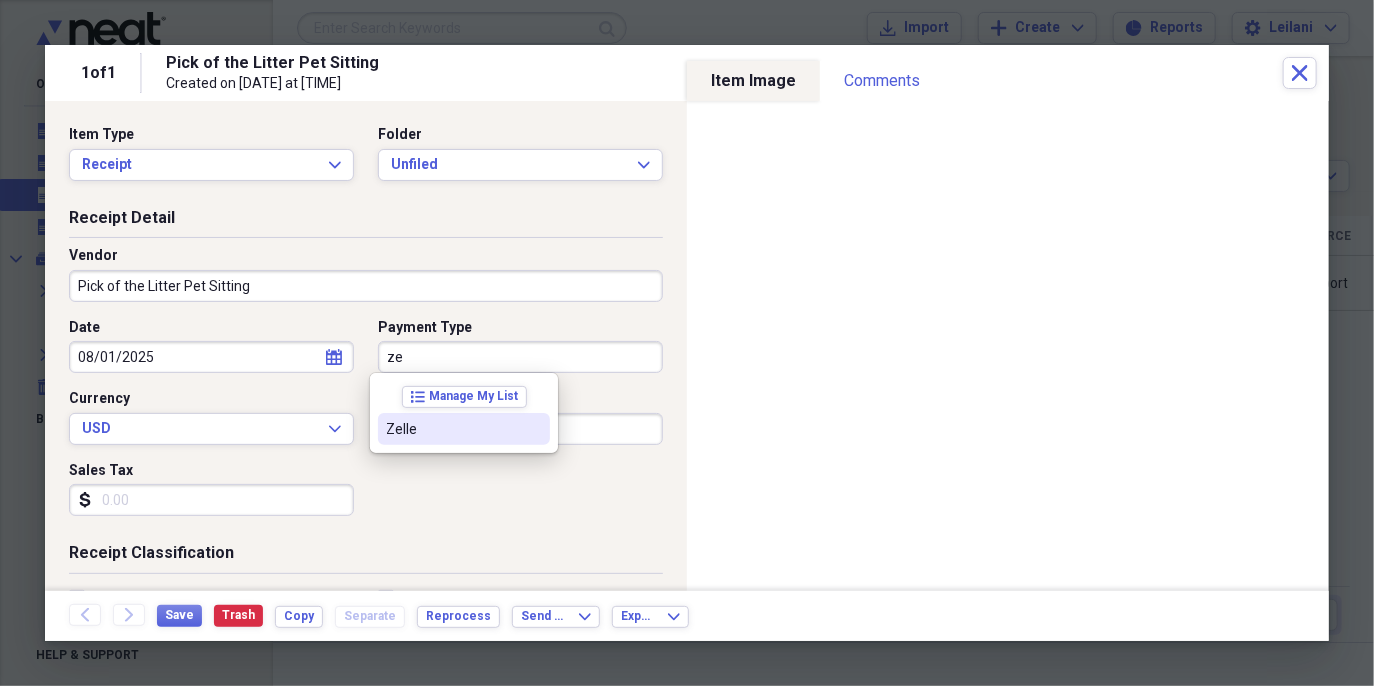click on "Zelle" at bounding box center (452, 429) 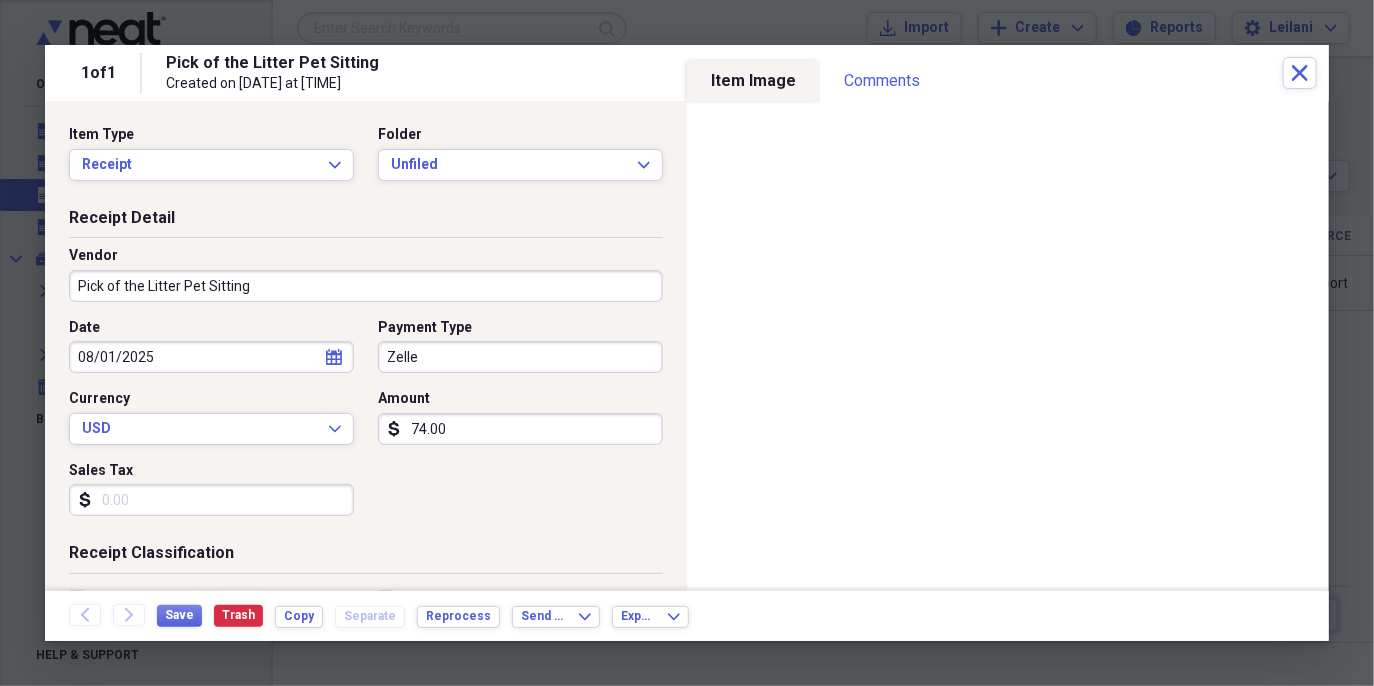 click on "74.00" at bounding box center [520, 429] 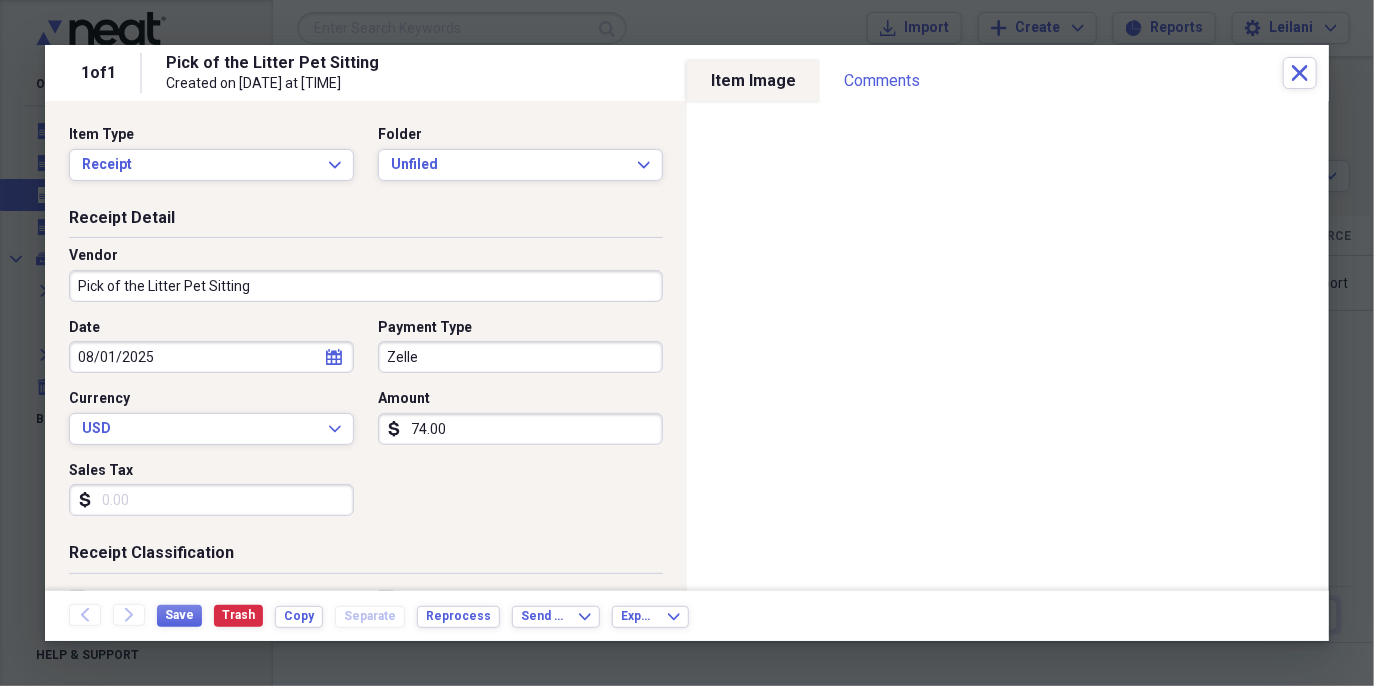 click on "Date 08/01/2025 calendar Calendar Payment Type Zelle Currency USD Expand Amount dollar-sign 74.00 Sales Tax dollar-sign" at bounding box center (366, 425) 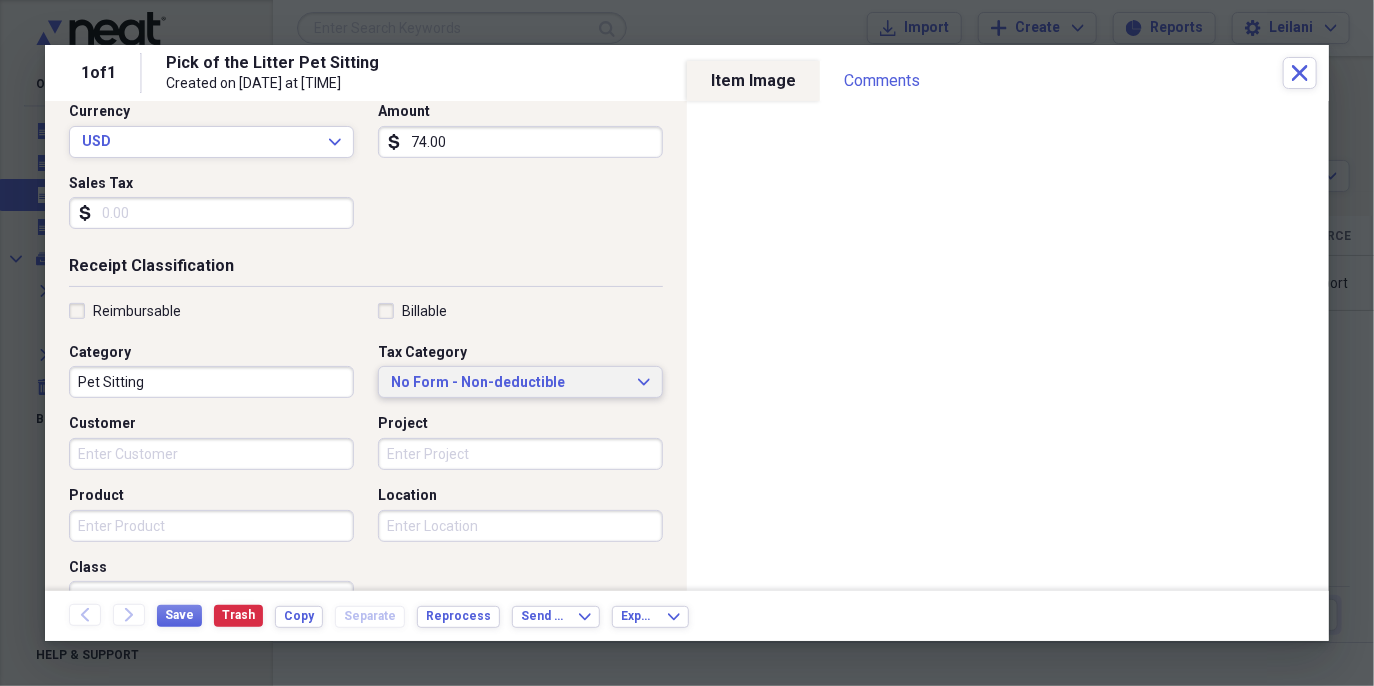 scroll, scrollTop: 0, scrollLeft: 0, axis: both 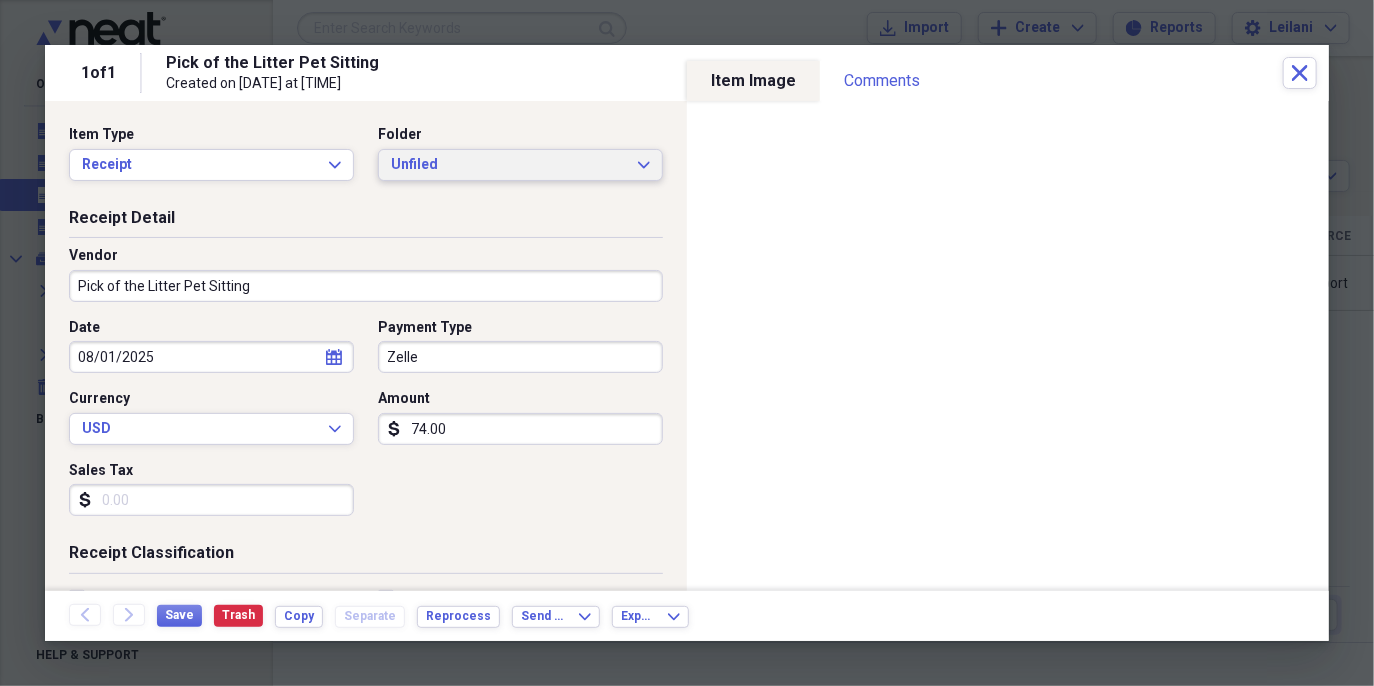 click on "Unfiled Expand" at bounding box center (520, 165) 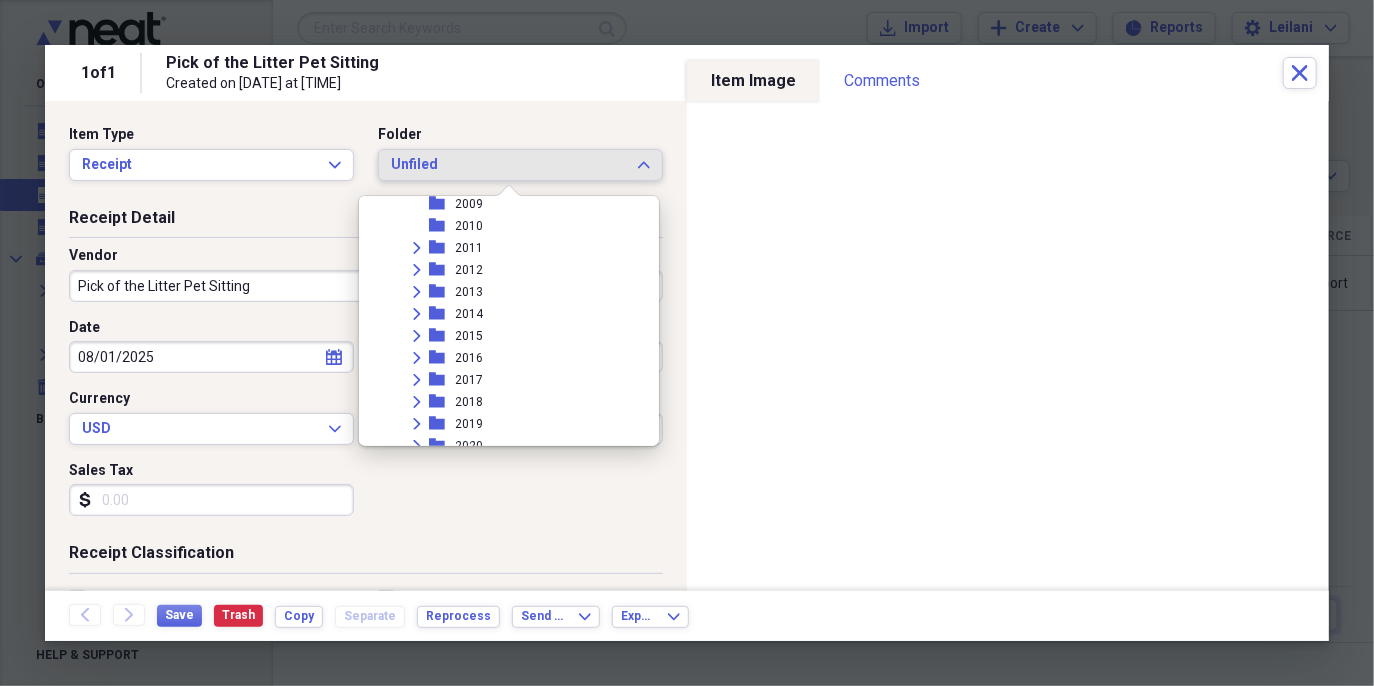 scroll, scrollTop: 1276, scrollLeft: 0, axis: vertical 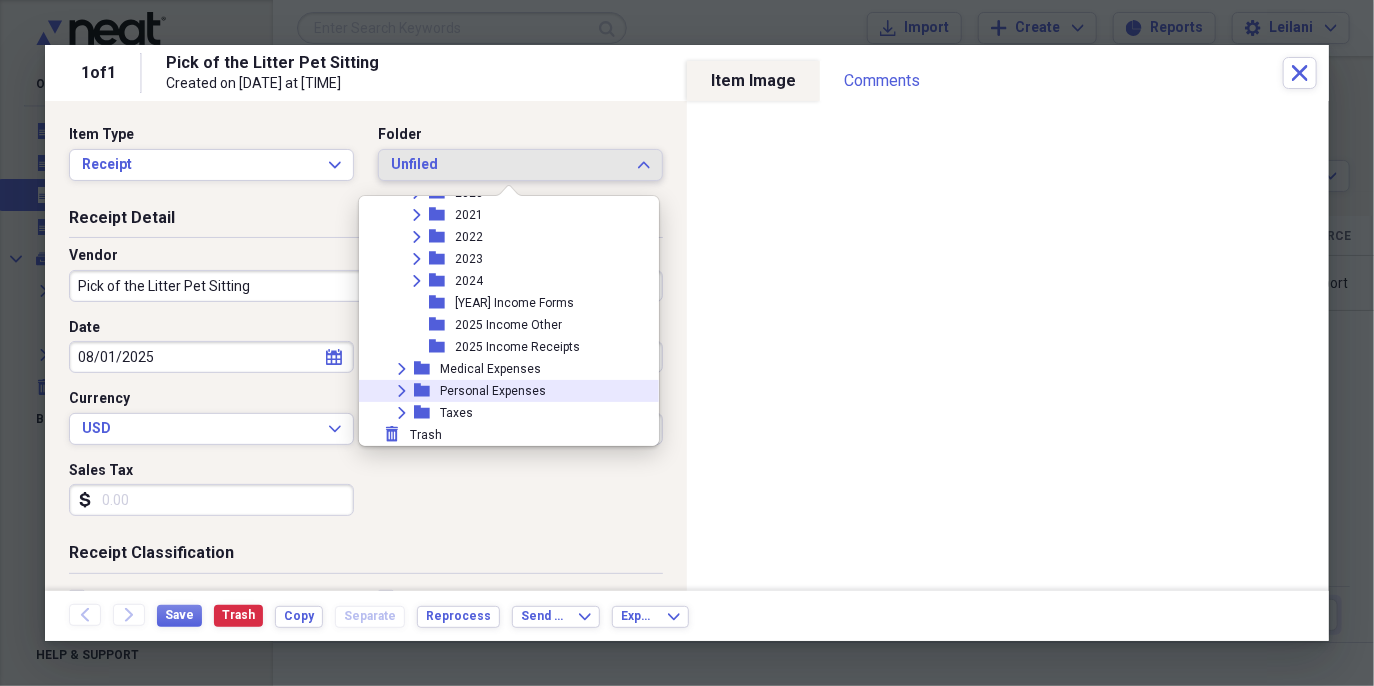 click on "Expand" 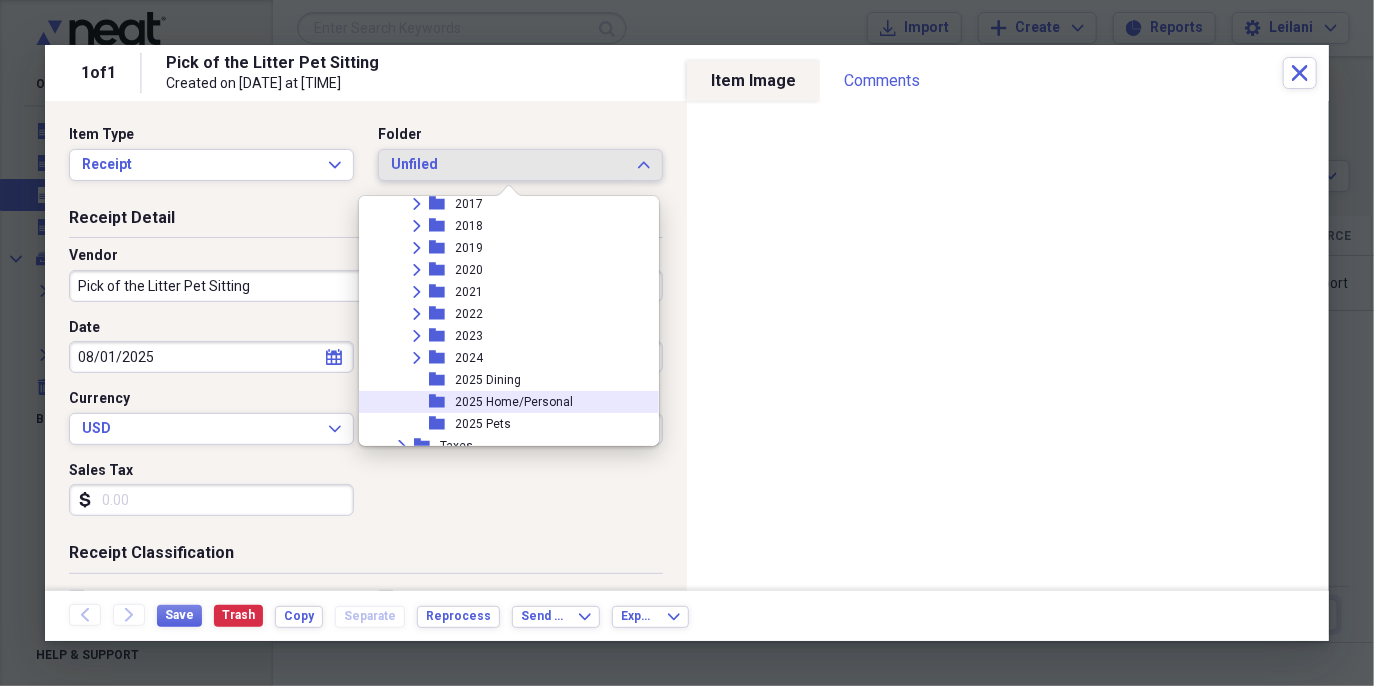 scroll, scrollTop: 1760, scrollLeft: 0, axis: vertical 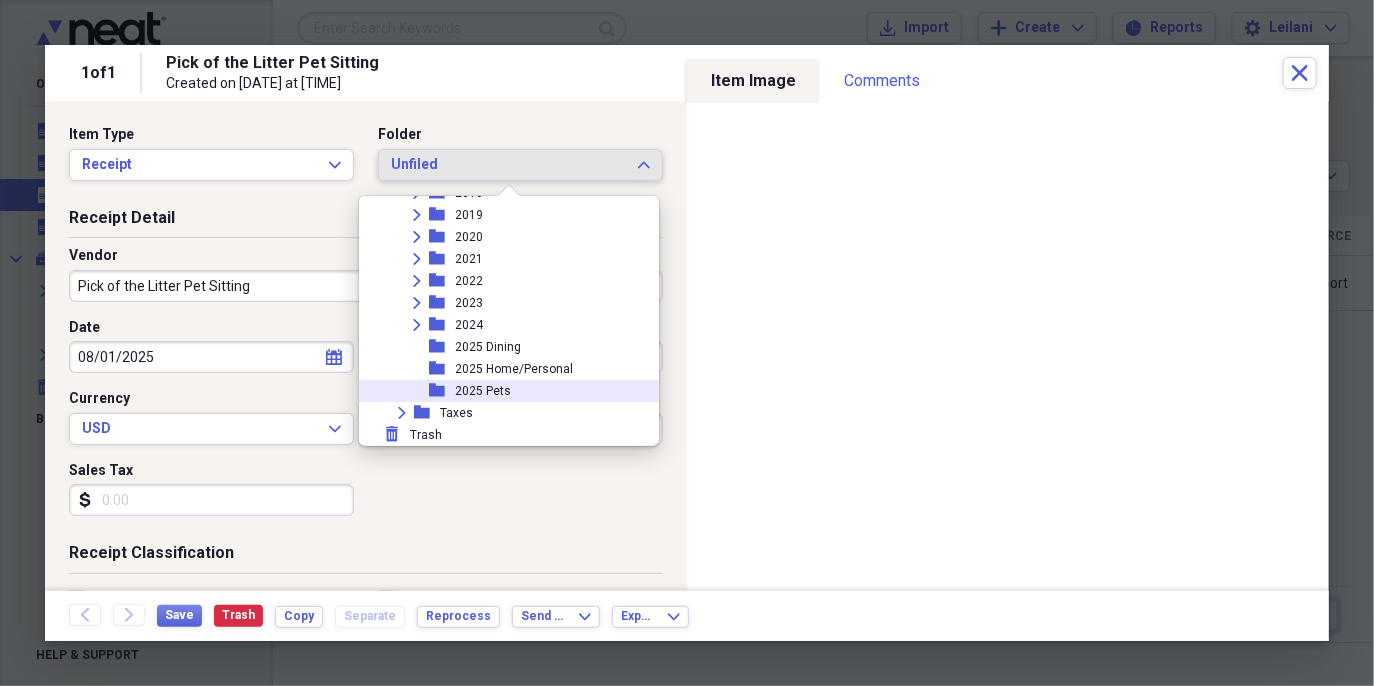 click on "2025 Pets" at bounding box center (483, 391) 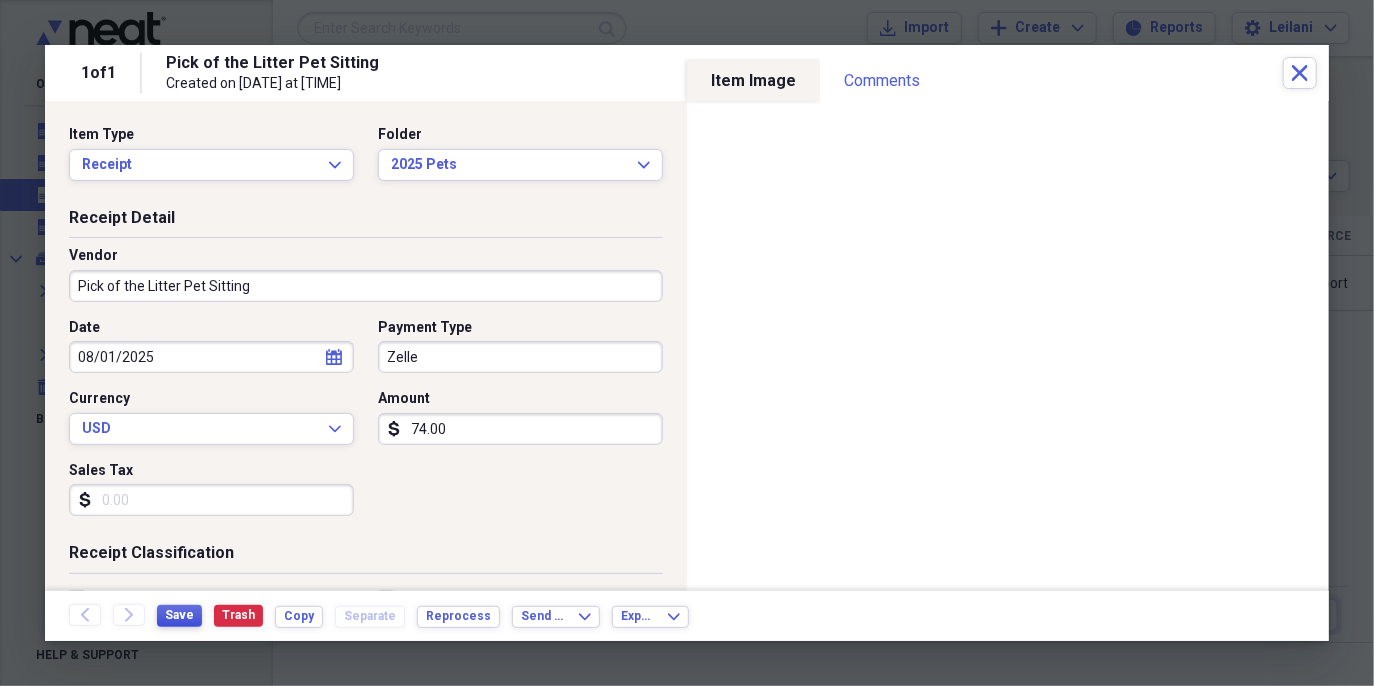 click on "Save" at bounding box center [179, 615] 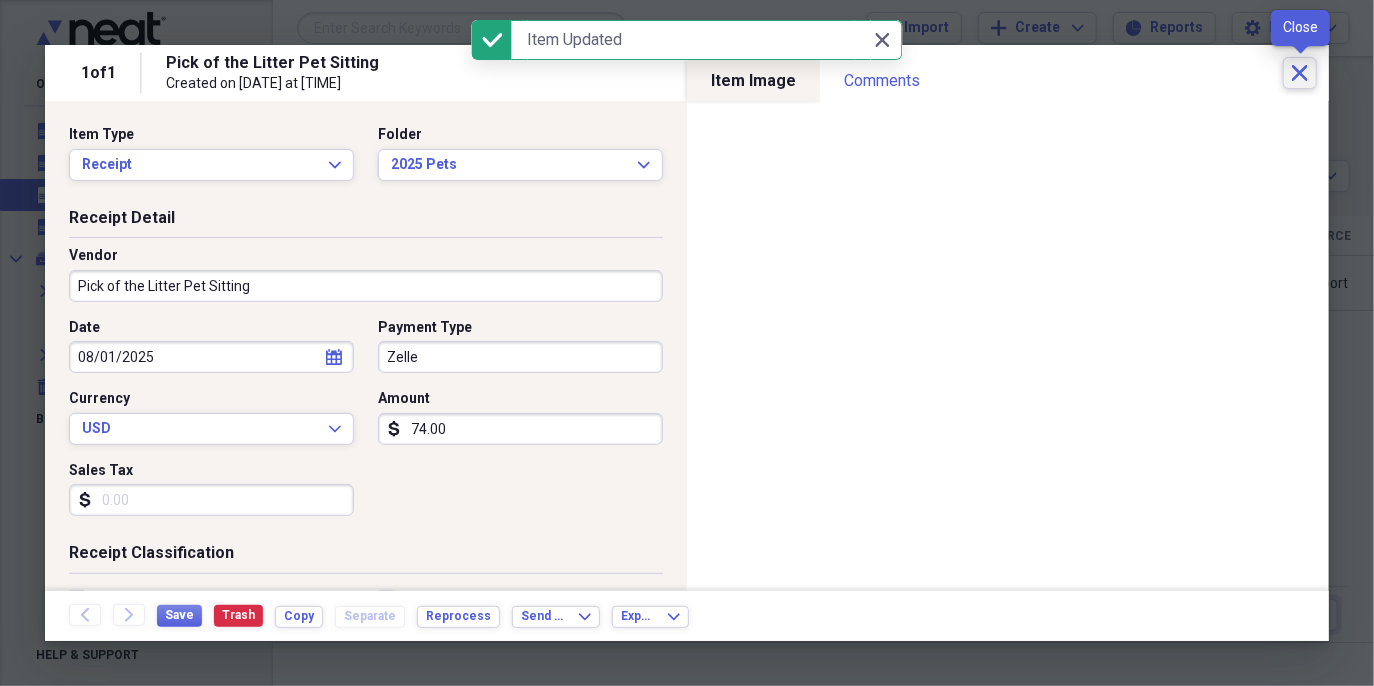 click on "Close" 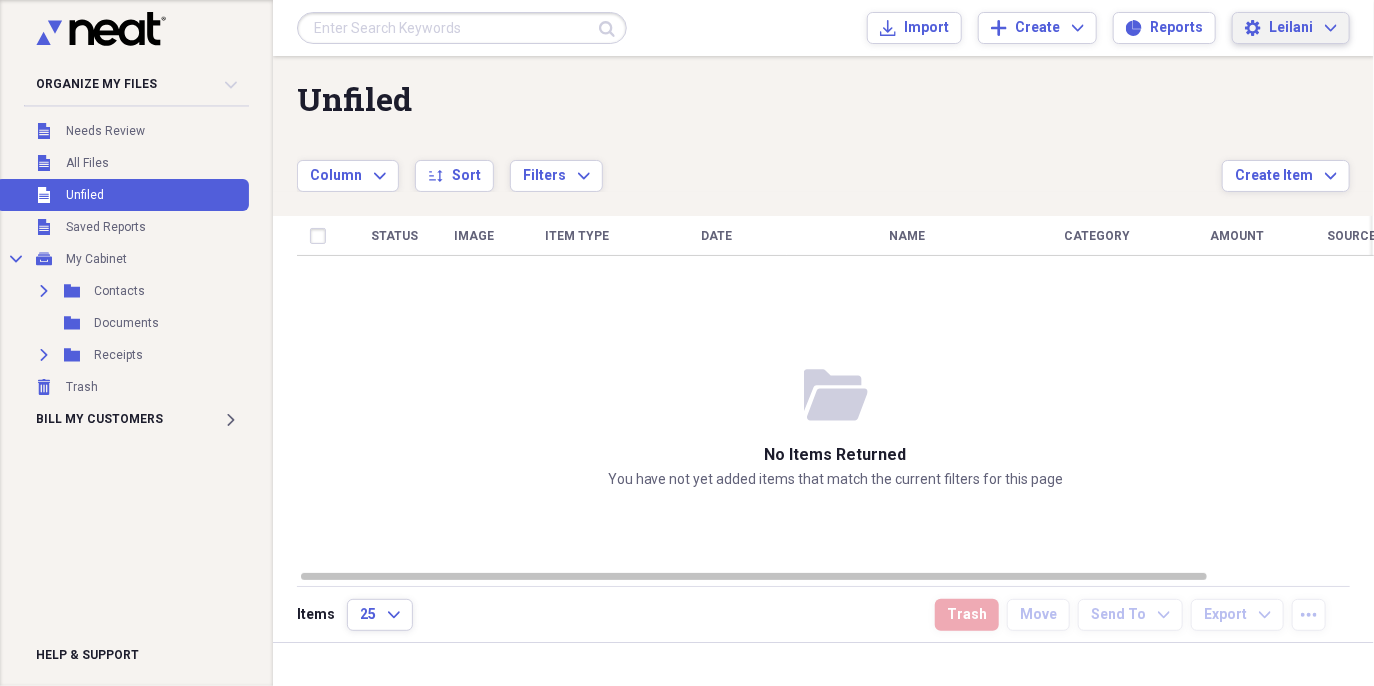 click on "Leilani Expand" at bounding box center (1303, 28) 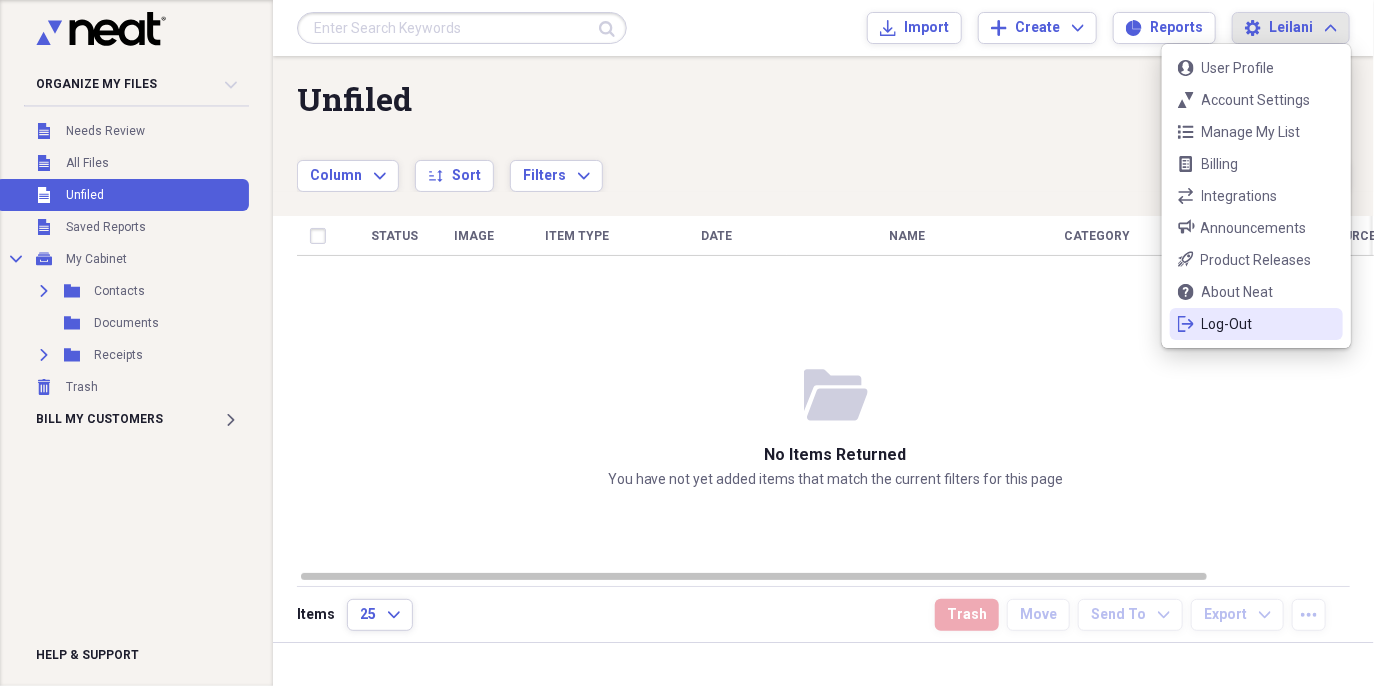 click on "Log-Out" at bounding box center [1256, 324] 